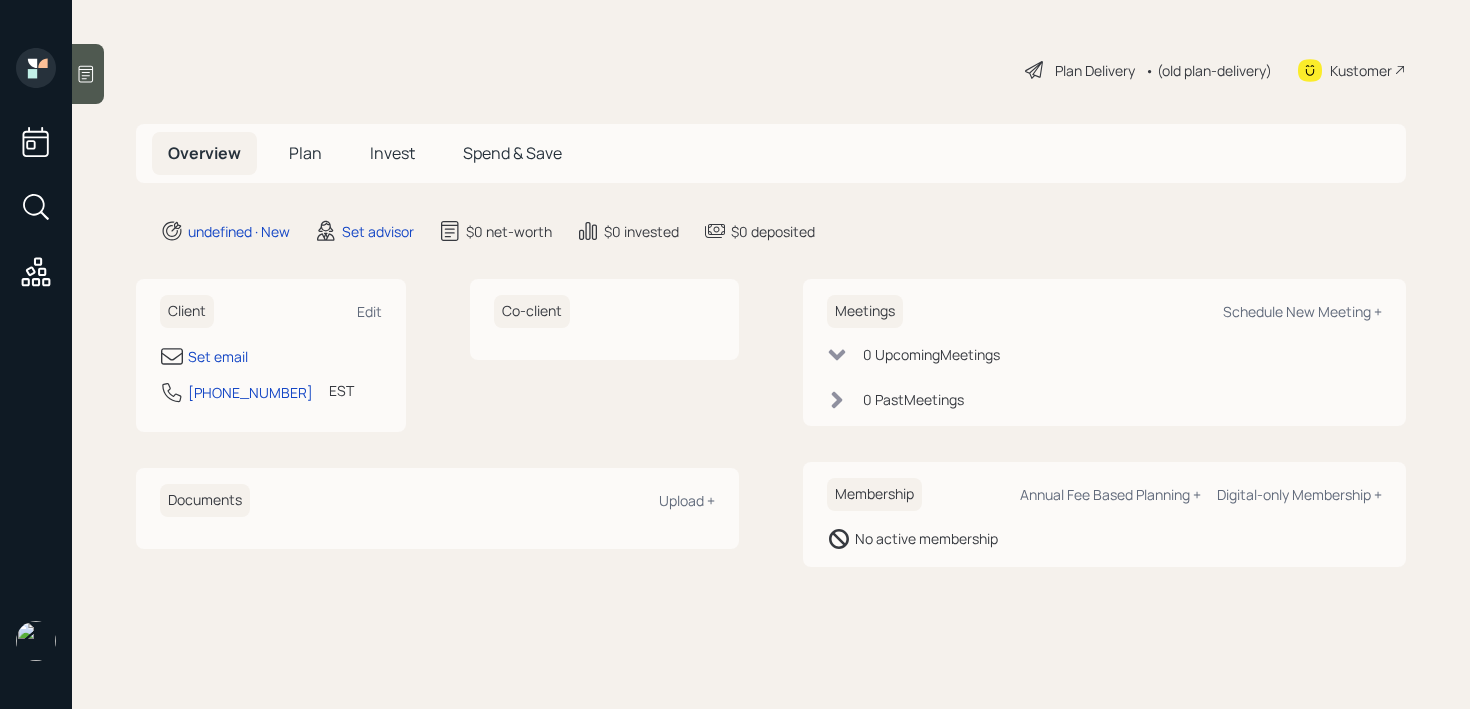scroll, scrollTop: 0, scrollLeft: 0, axis: both 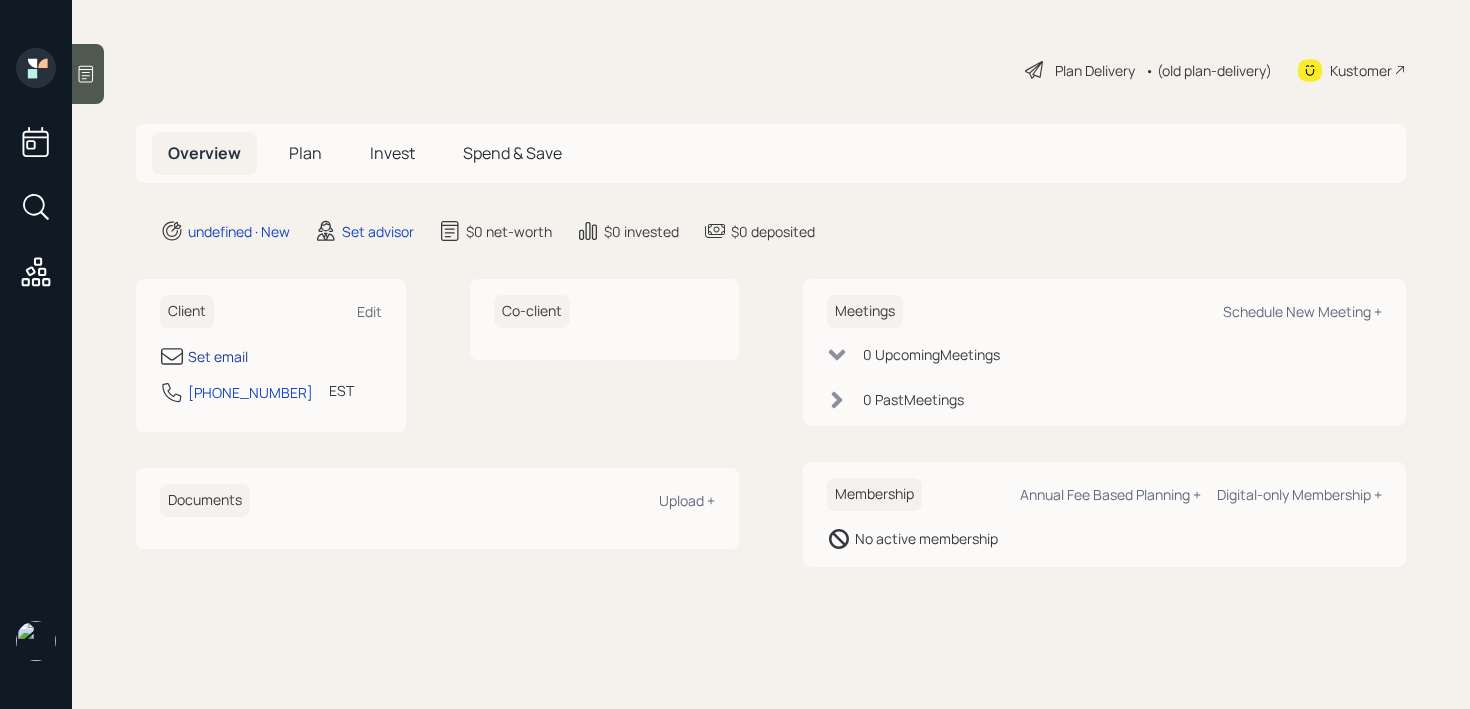 click on "Set email" at bounding box center (218, 356) 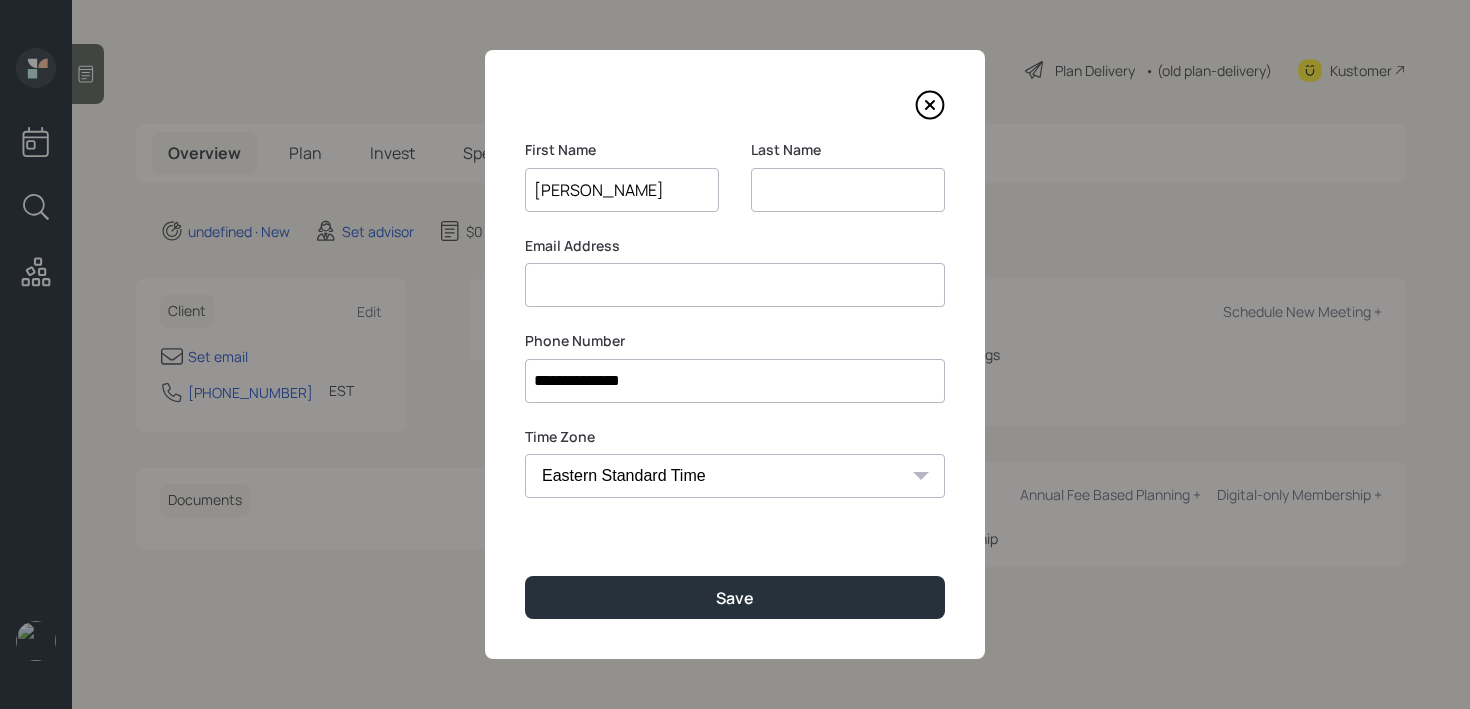 type on "[PERSON_NAME]" 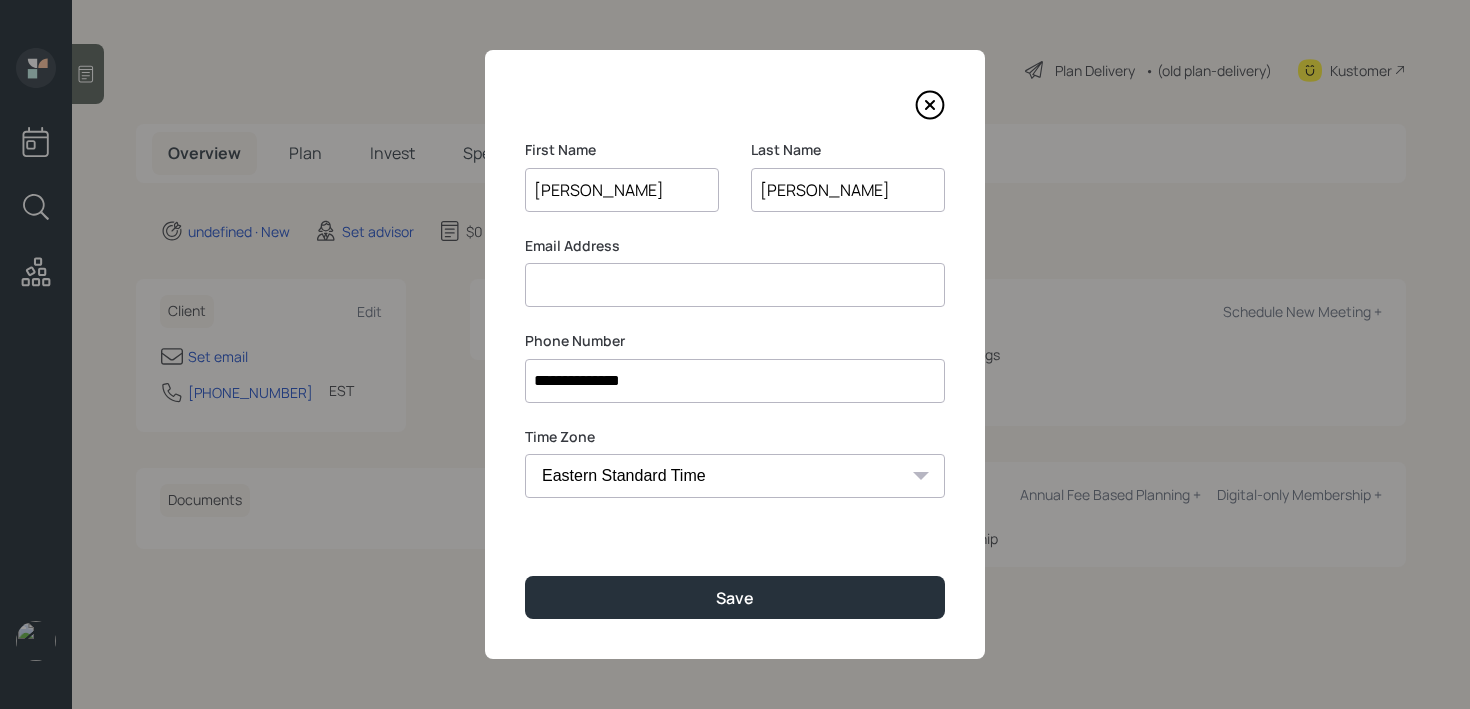 type on "[PERSON_NAME]" 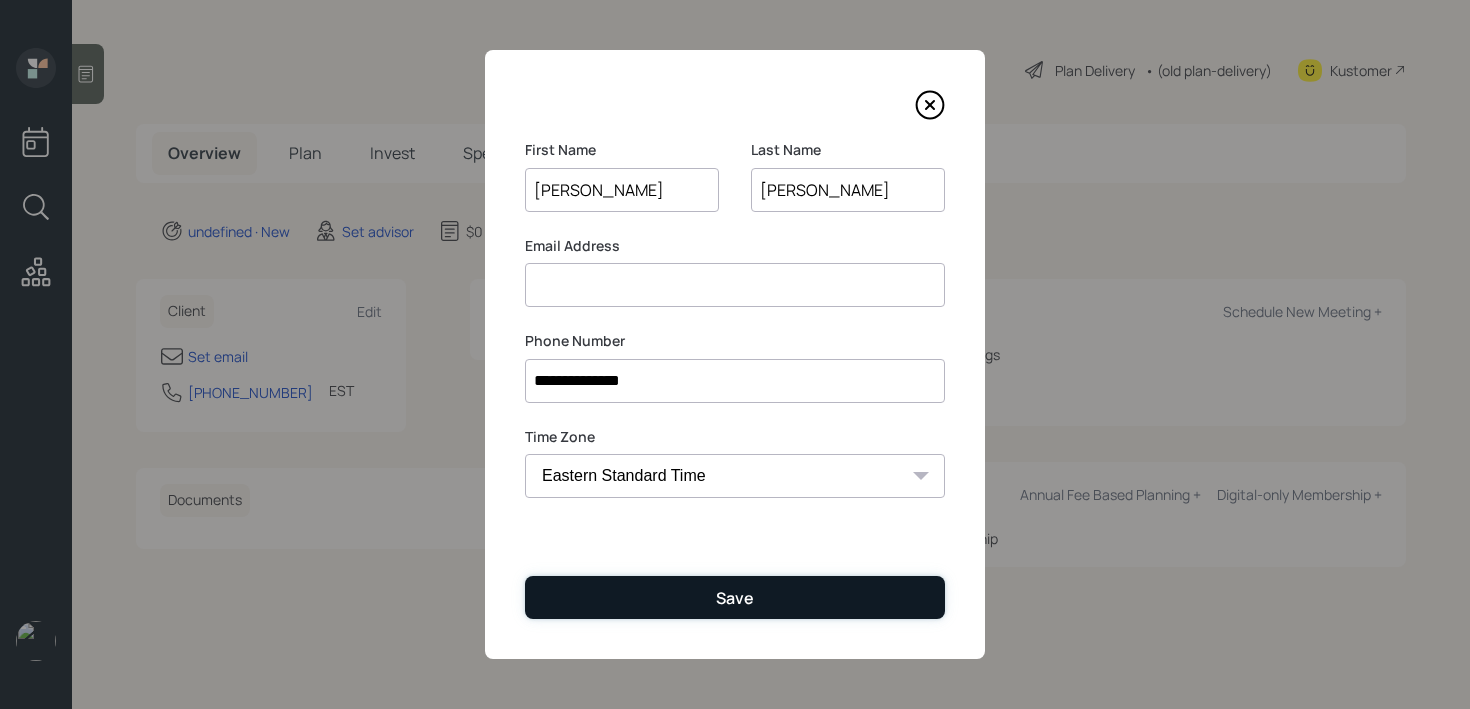 click on "Save" at bounding box center (735, 597) 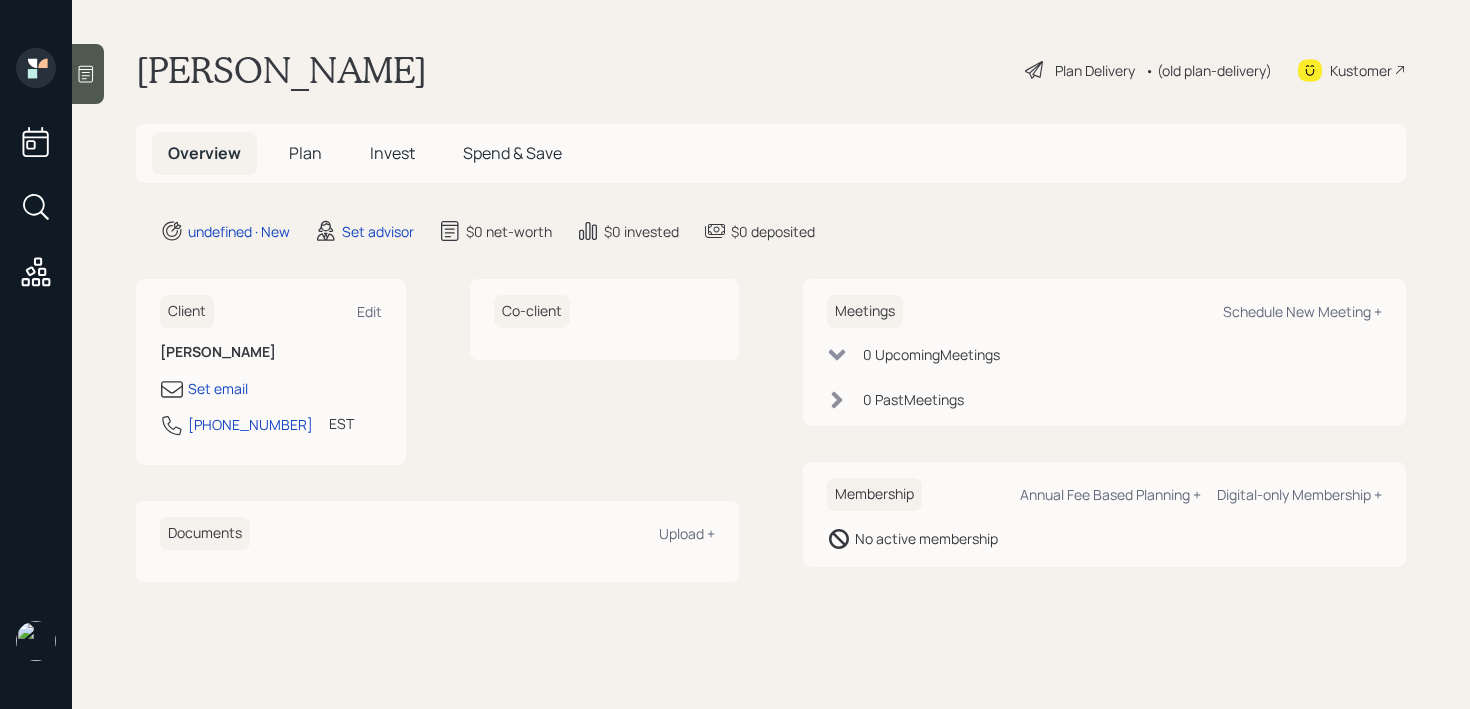 click at bounding box center (88, 74) 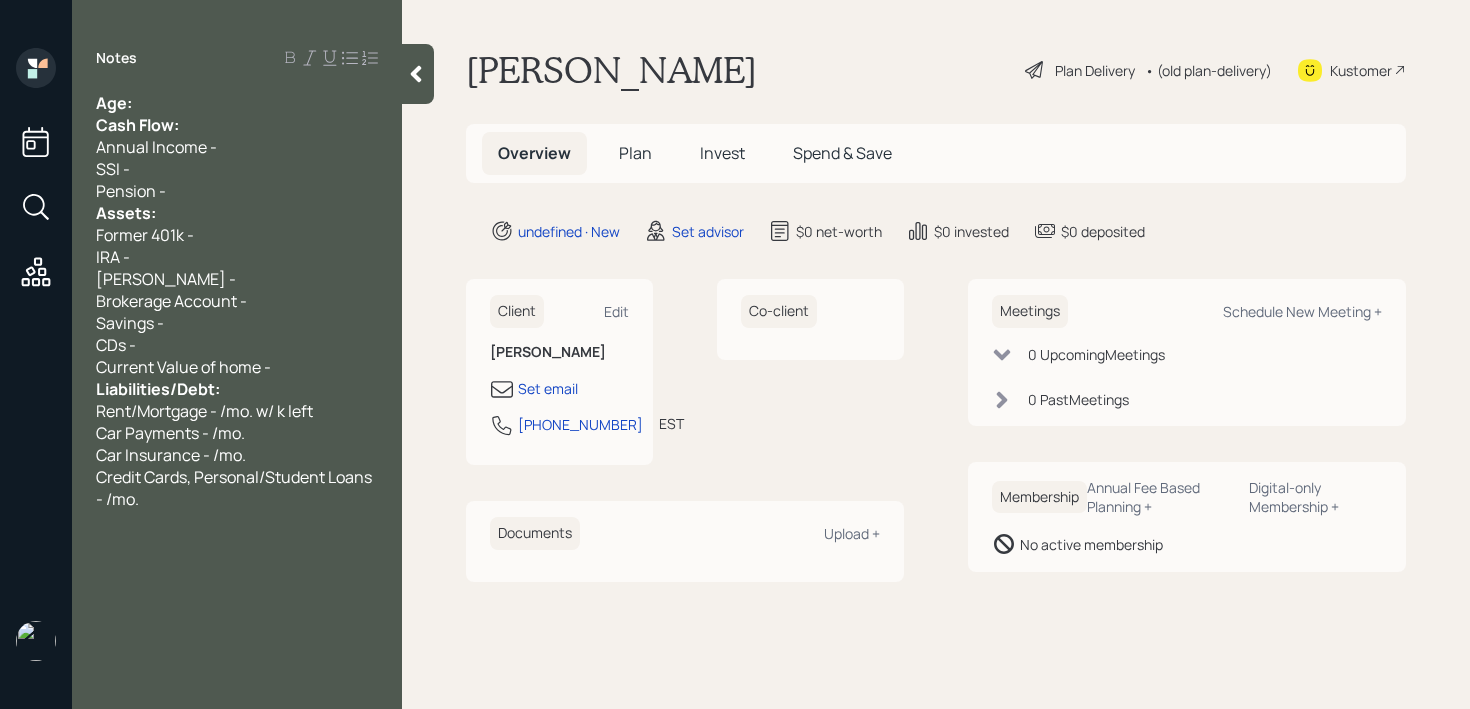 click on "Notes Age: Cash Flow: Annual Income - SSI - Pension - Assets: Former 401k - IRA - [PERSON_NAME] - Brokerage Account - Savings - CDs - Current Value of home - Liabilities/Debt: Rent/Mortgage - /mo. w/ k left Car Payments - /mo. Car Insurance - /mo. Credit Cards, Personal/Student Loans - /mo." at bounding box center [237, 366] 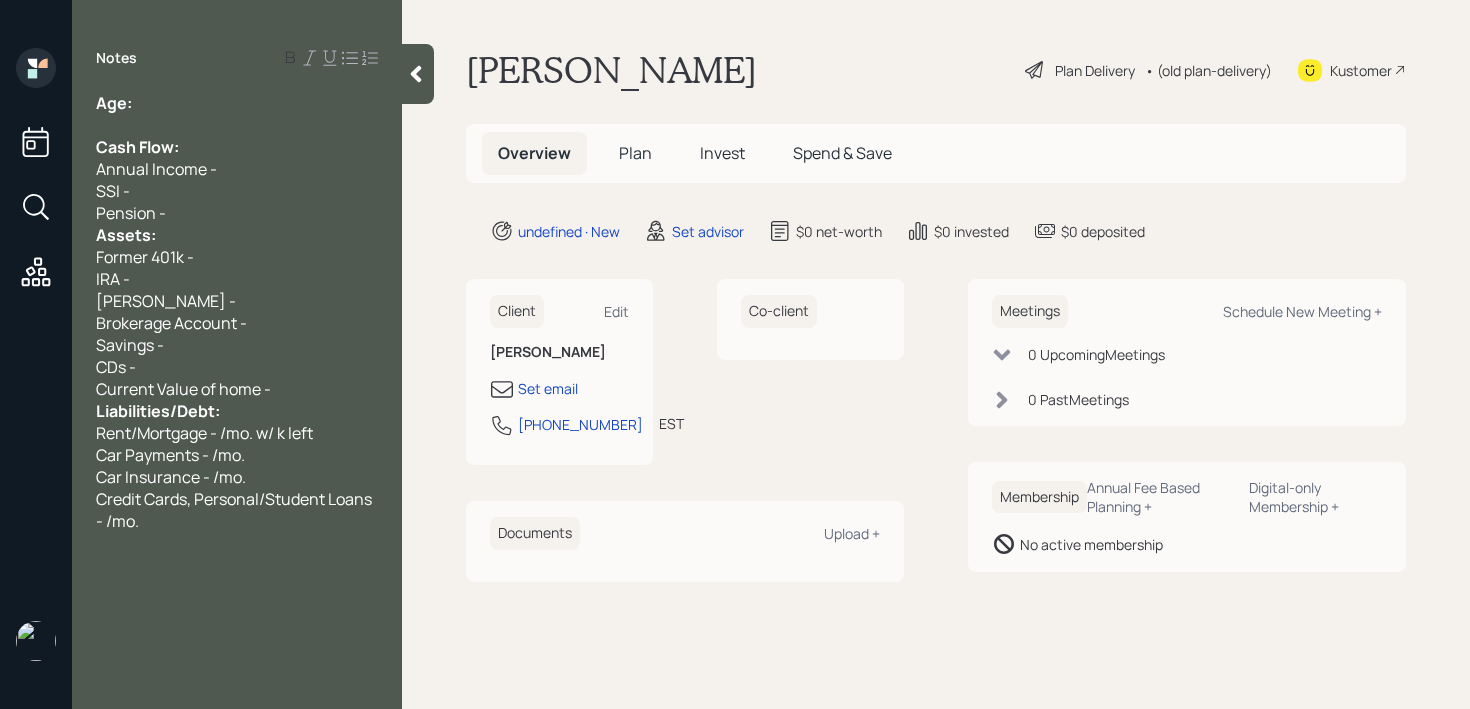 click on "Pension -" at bounding box center [237, 213] 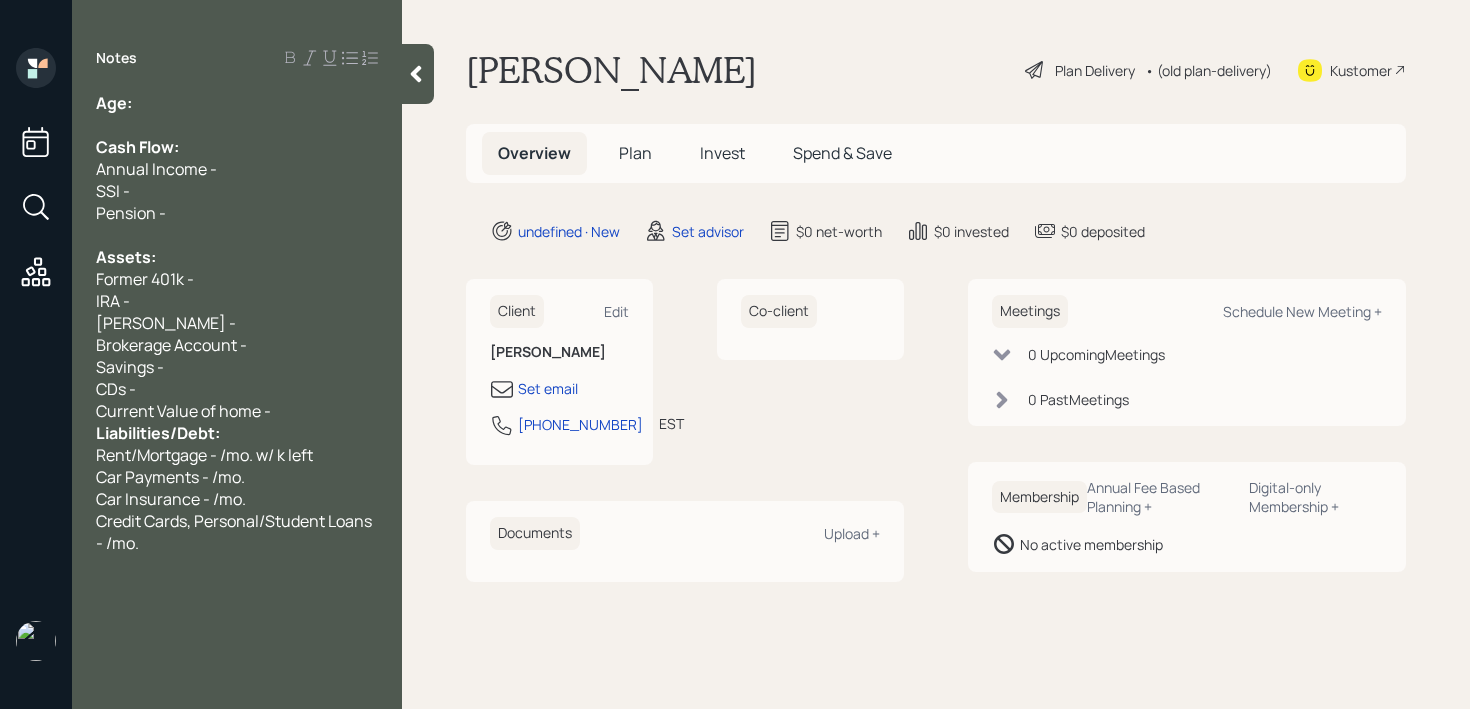 click on "Current Value of home -" at bounding box center [237, 411] 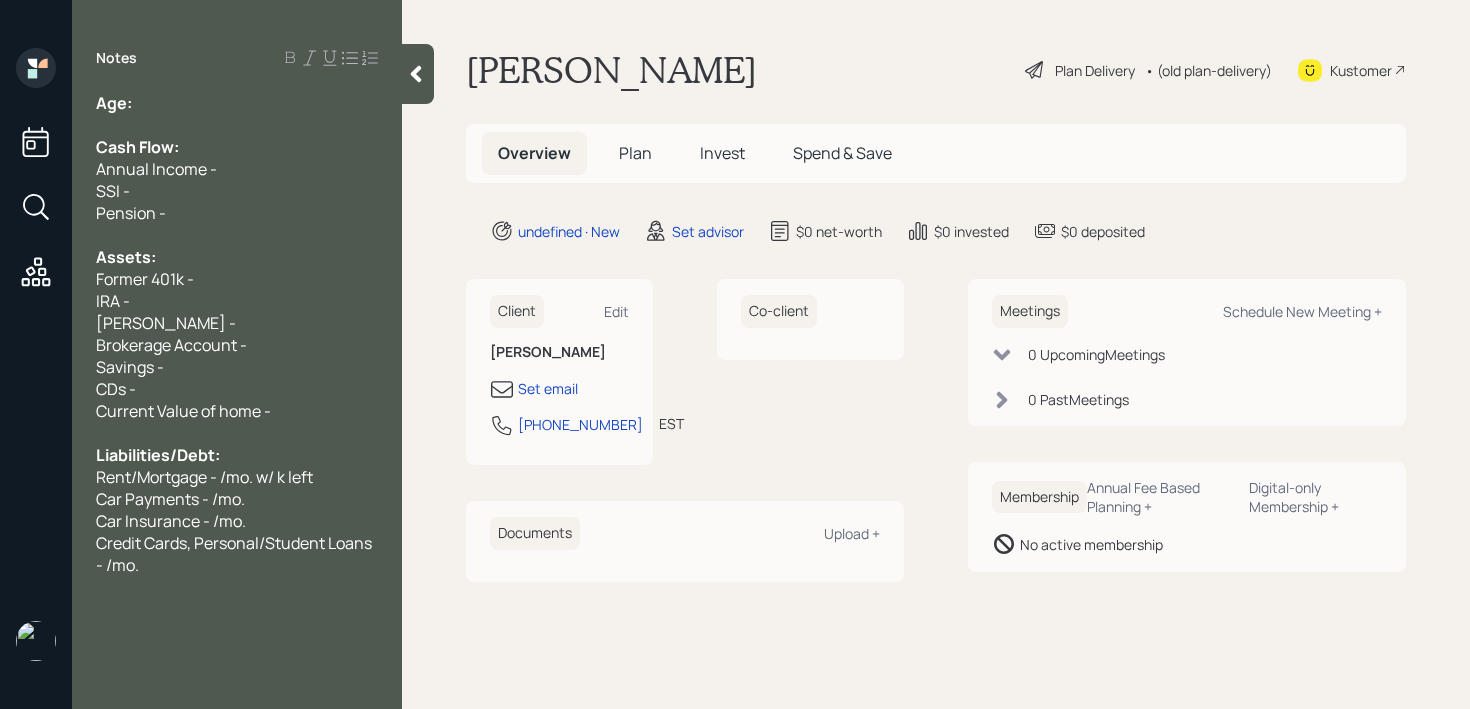 click at bounding box center [237, 125] 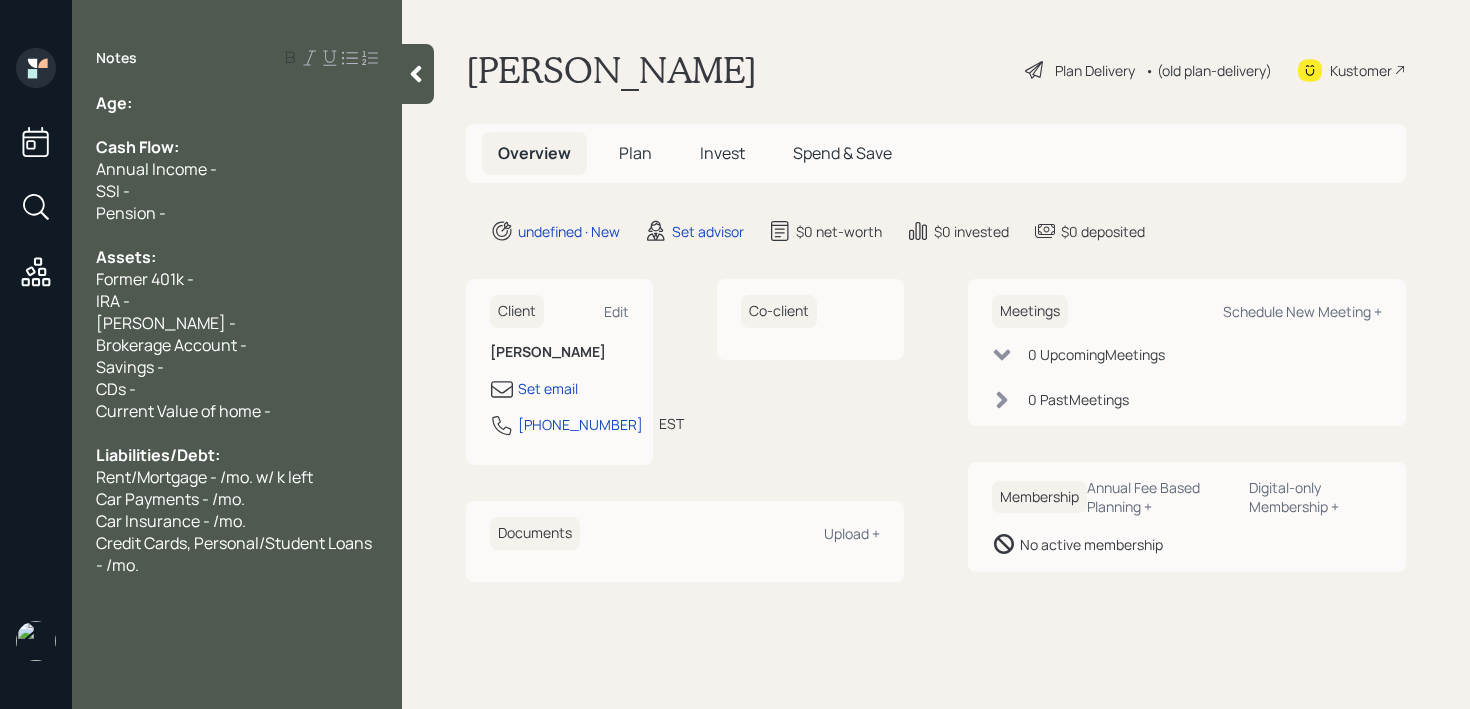 click on "Age:" at bounding box center [237, 103] 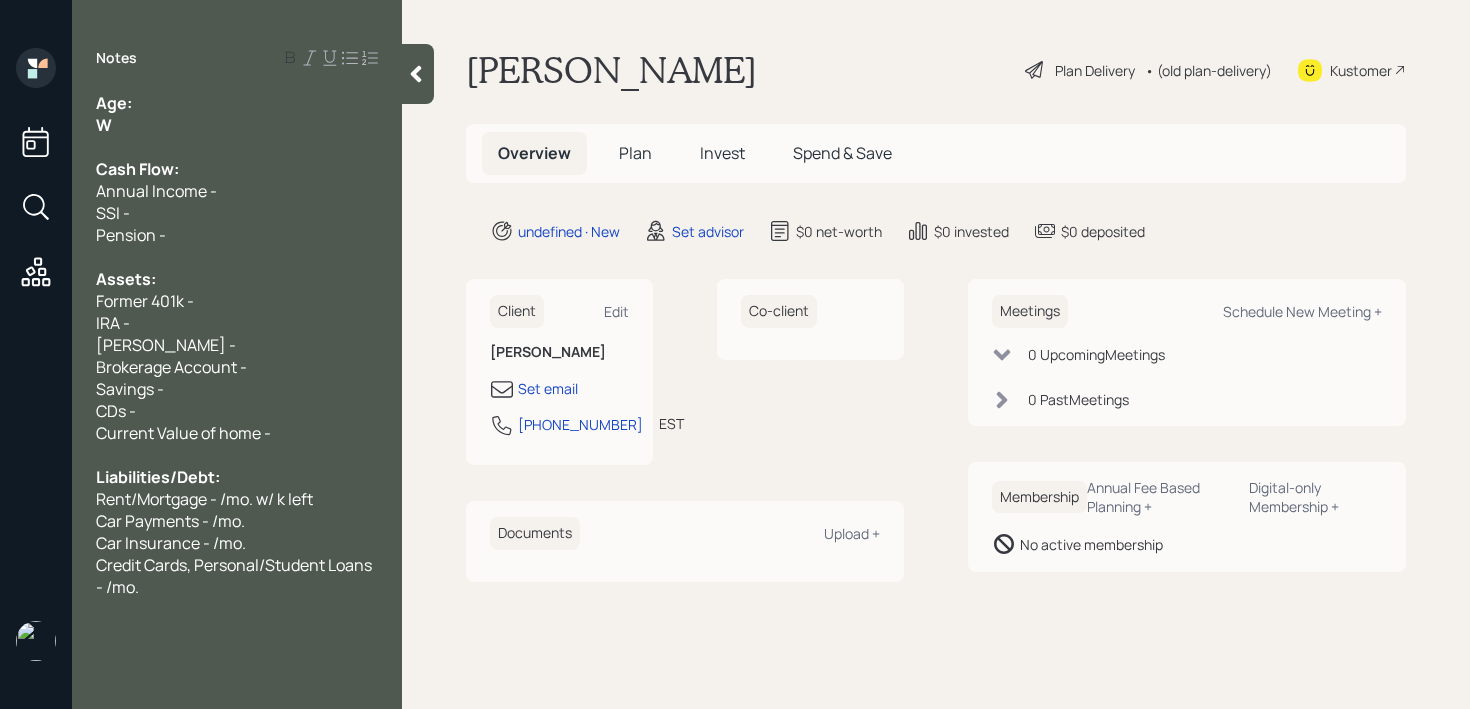 type 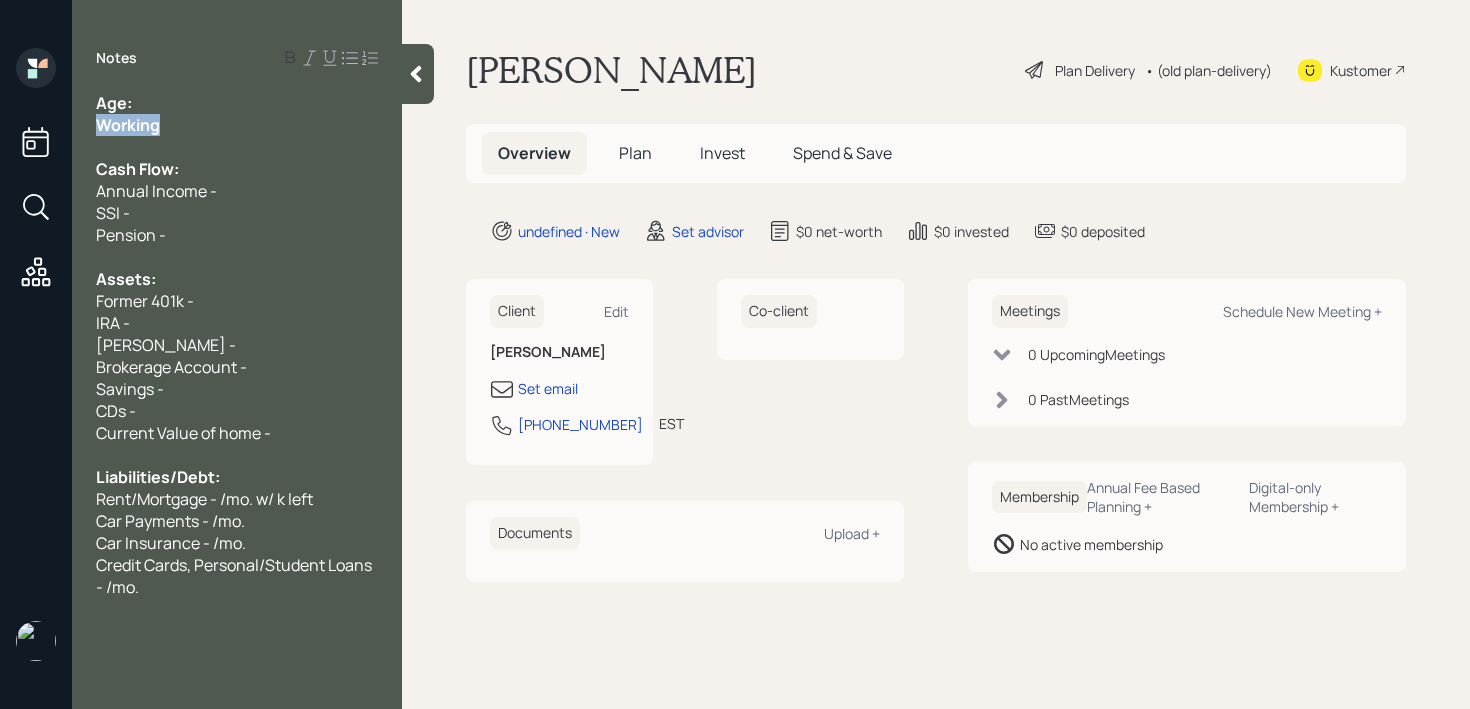 drag, startPoint x: 146, startPoint y: 132, endPoint x: 34, endPoint y: 132, distance: 112 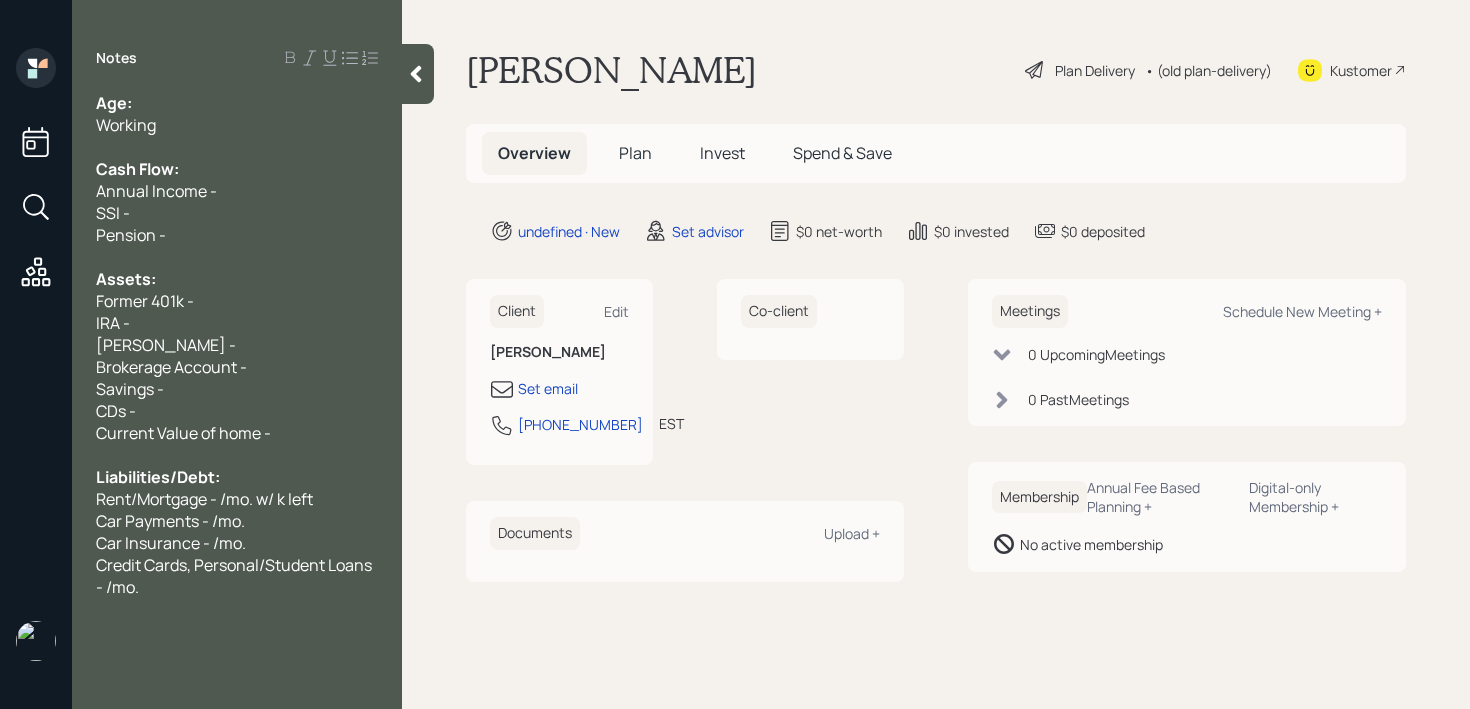 click on "Age:" at bounding box center [237, 103] 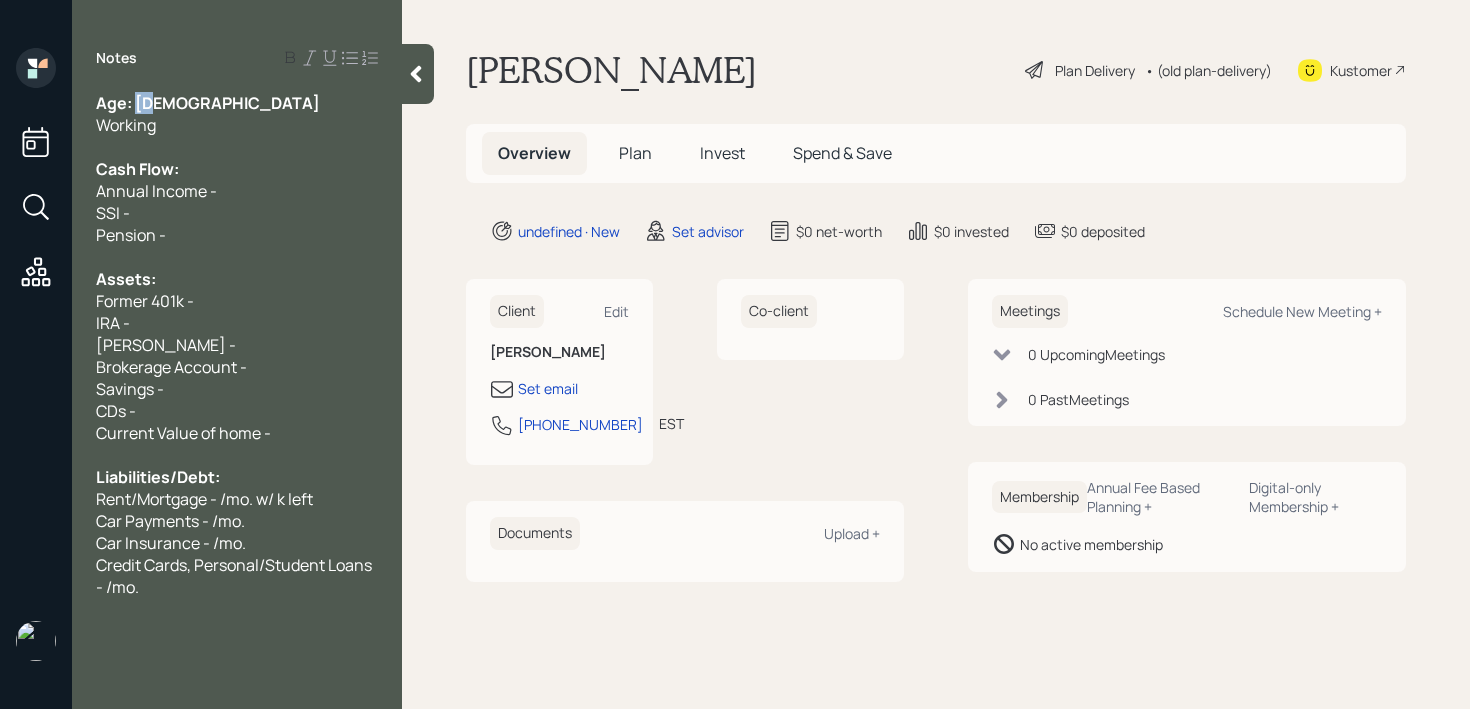drag, startPoint x: 163, startPoint y: 97, endPoint x: 136, endPoint y: 98, distance: 27.018513 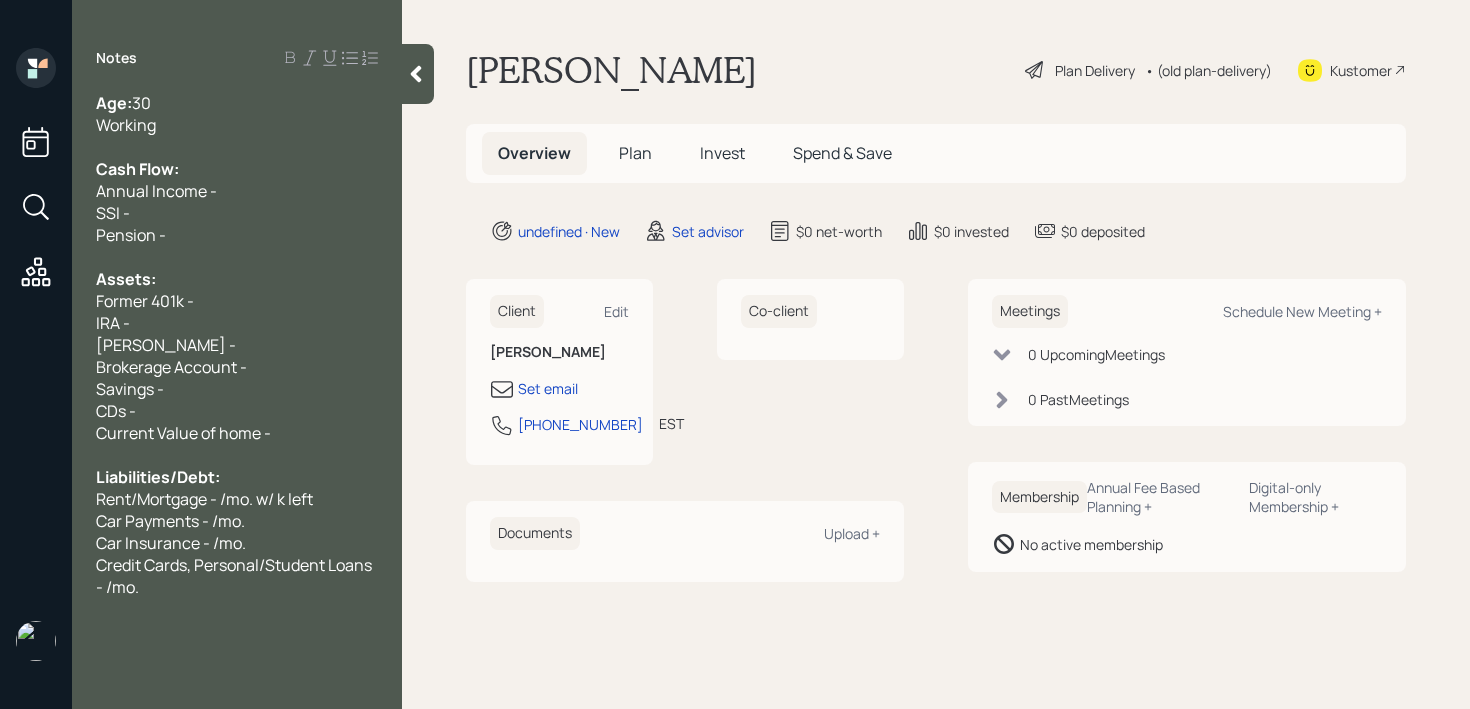 click on "Working" at bounding box center (237, 125) 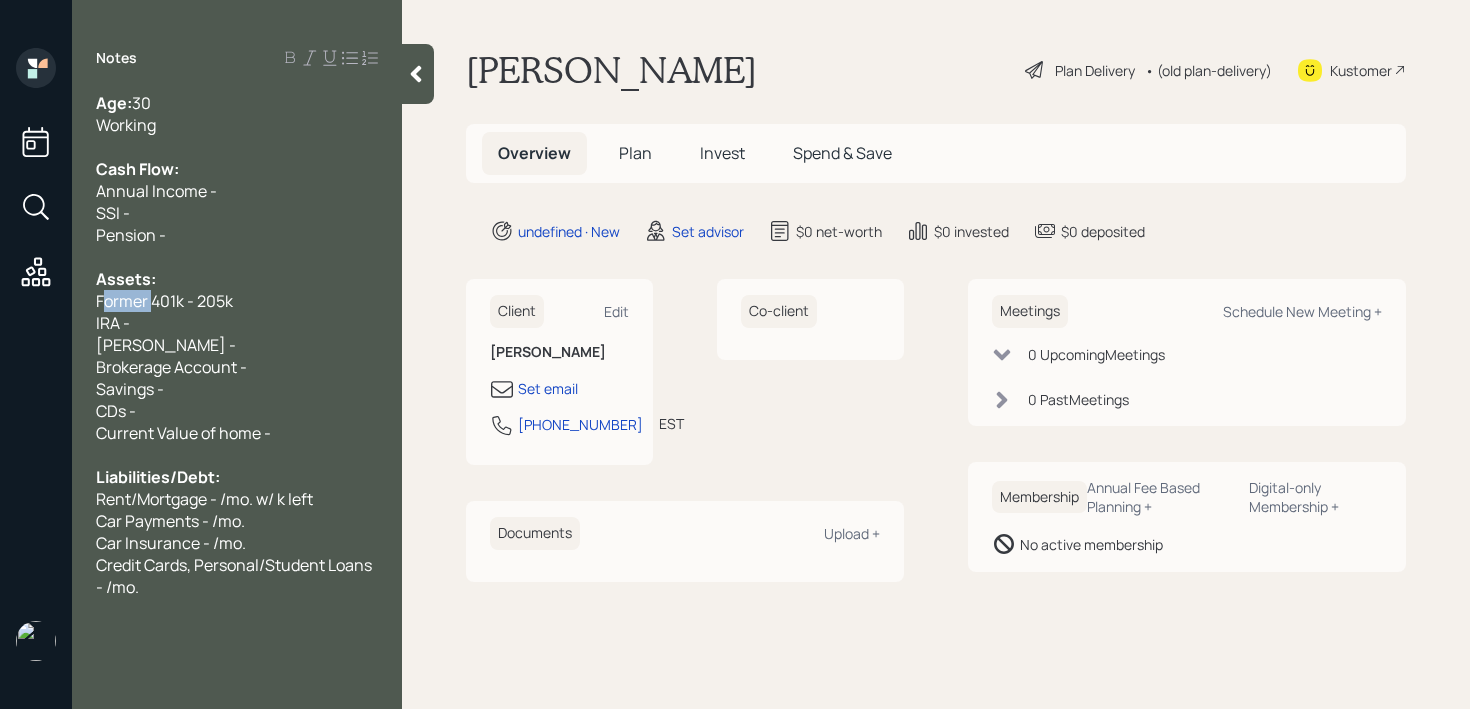 drag, startPoint x: 150, startPoint y: 305, endPoint x: 66, endPoint y: 305, distance: 84 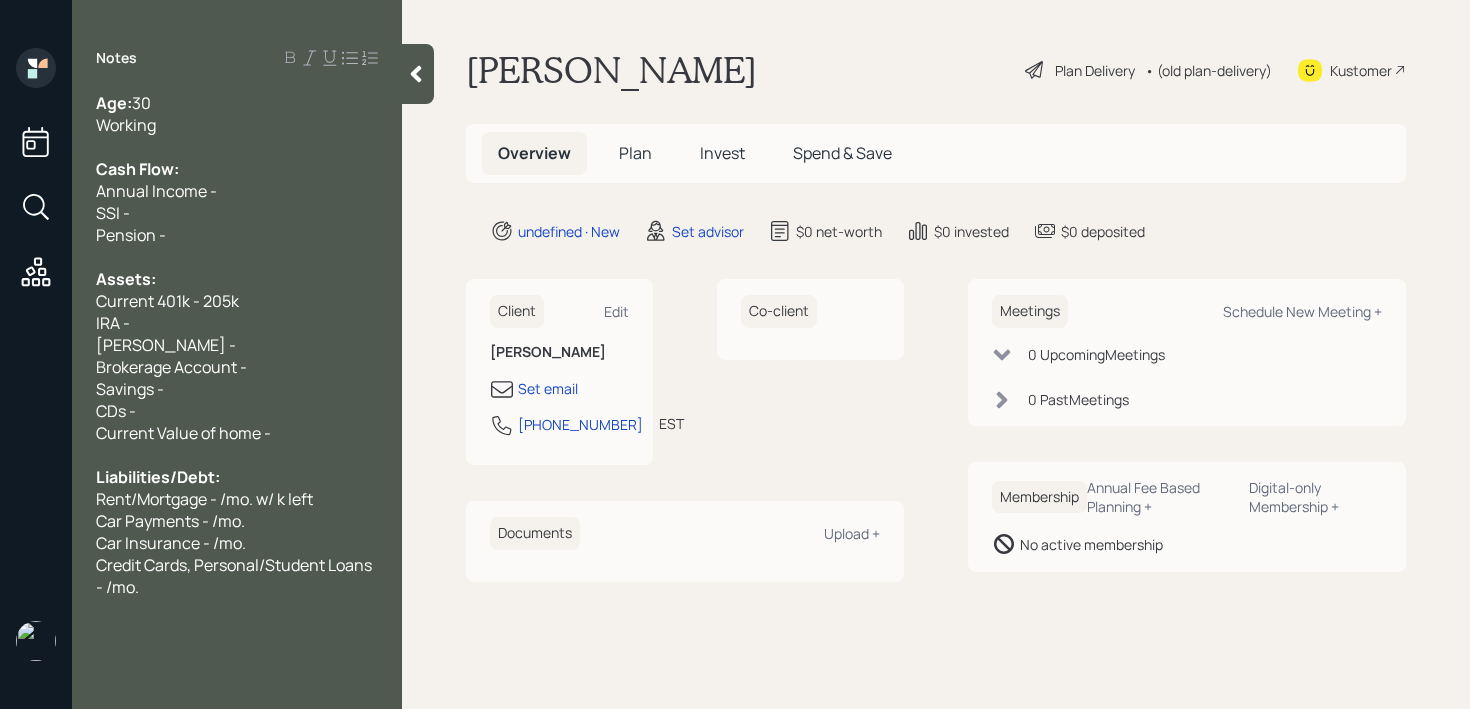 click on "IRA -" at bounding box center [237, 323] 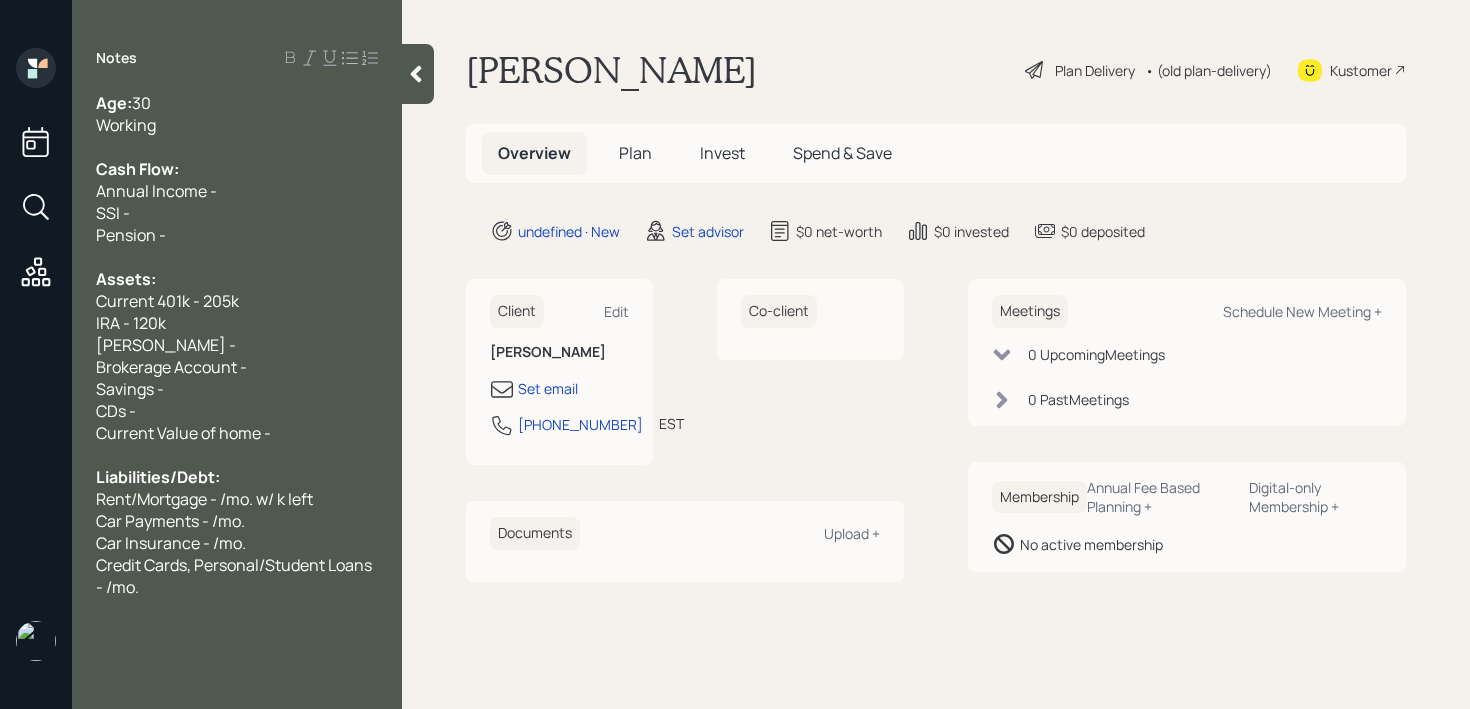 click on "IRA - 120k" at bounding box center (131, 323) 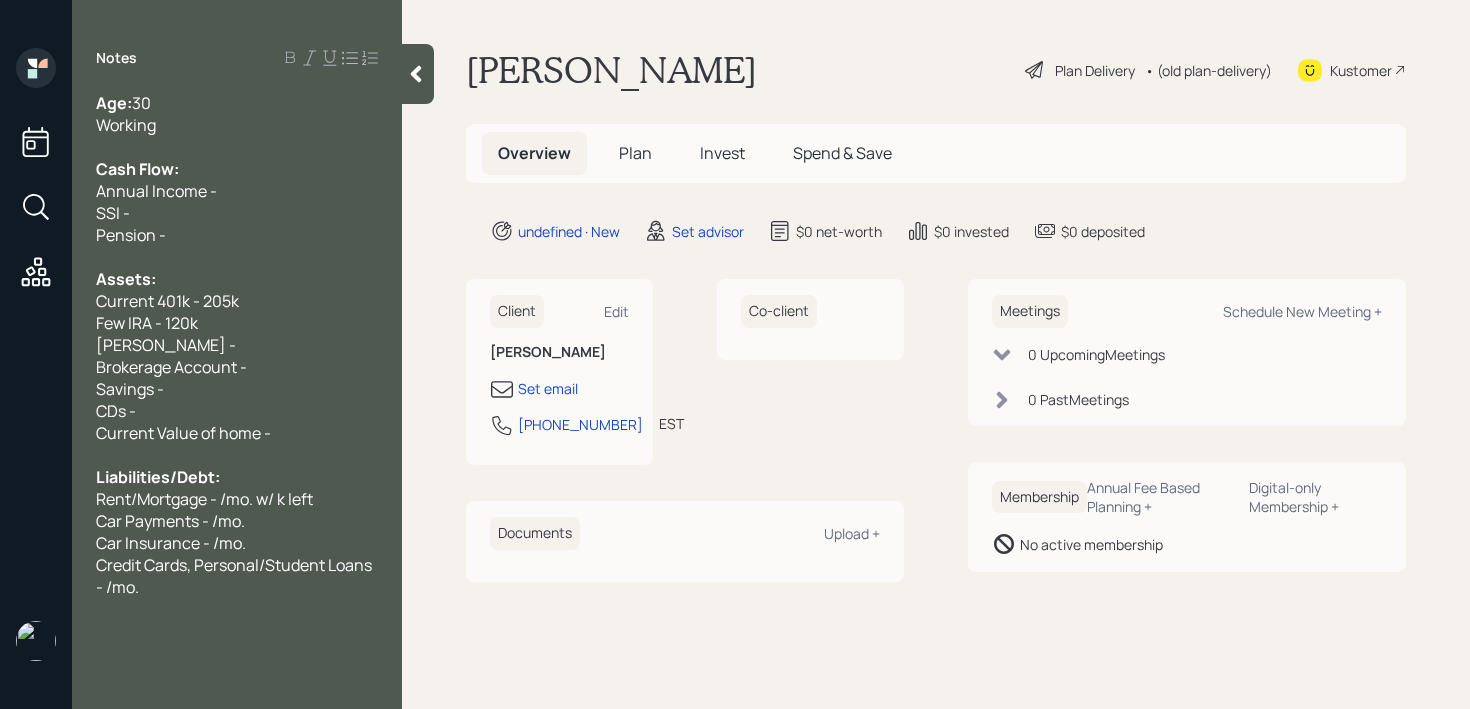 click on "Few IRA - 120k" at bounding box center [147, 323] 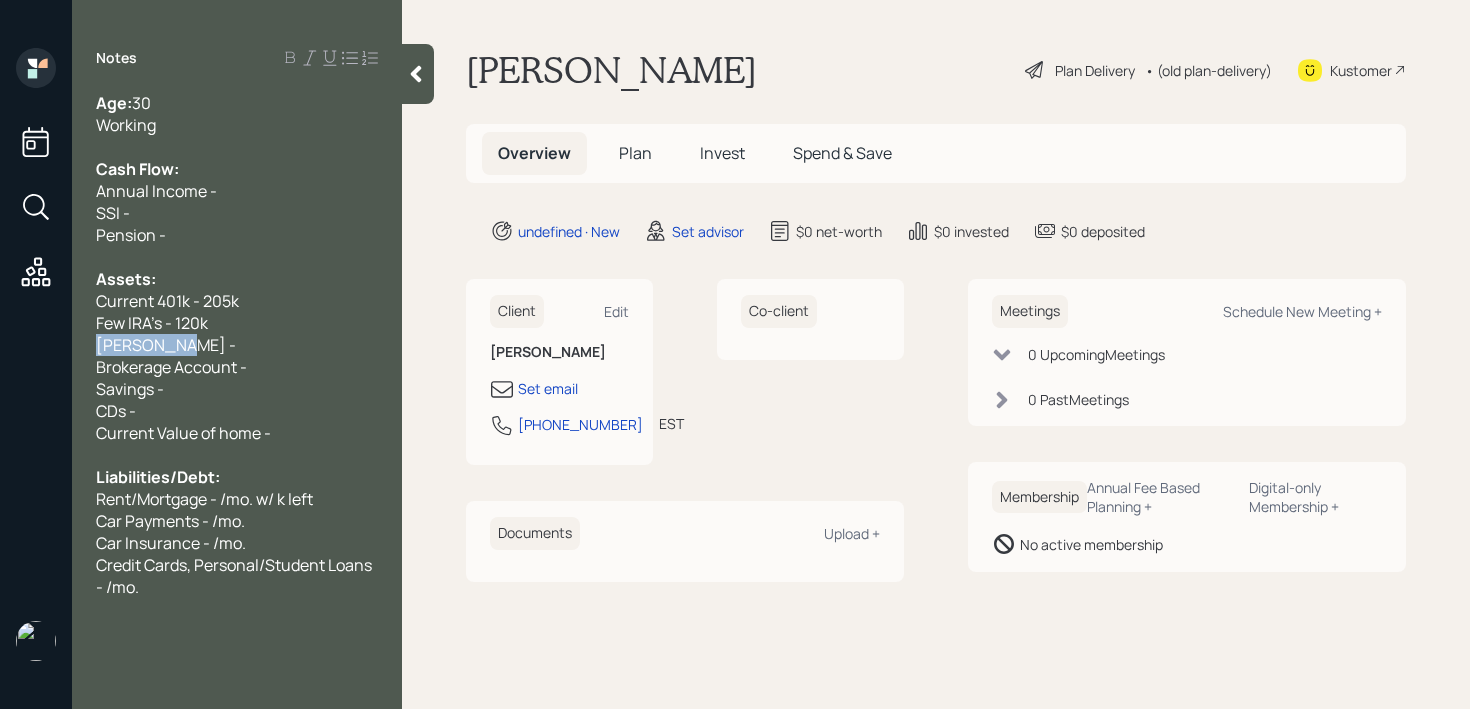 drag, startPoint x: 213, startPoint y: 344, endPoint x: 0, endPoint y: 344, distance: 213 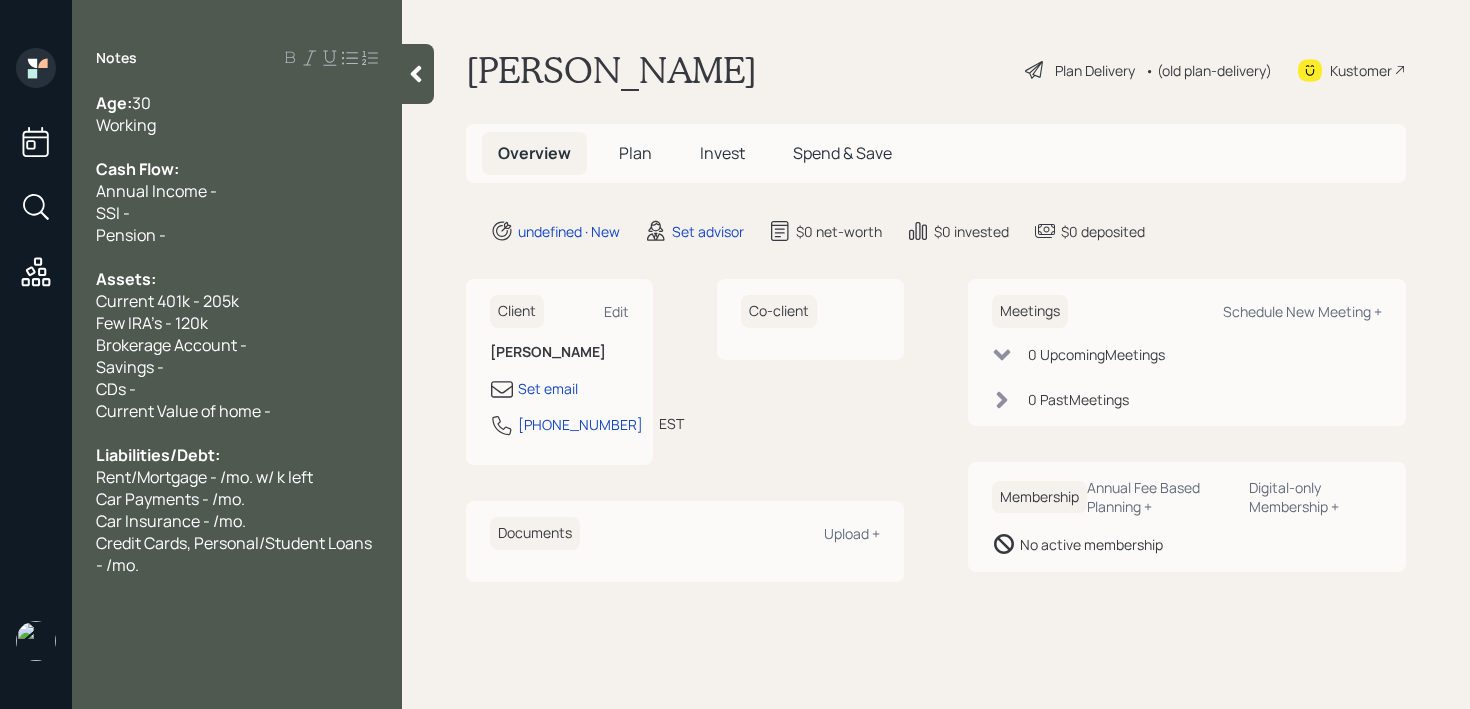click on "Brokerage Account -" at bounding box center (237, 345) 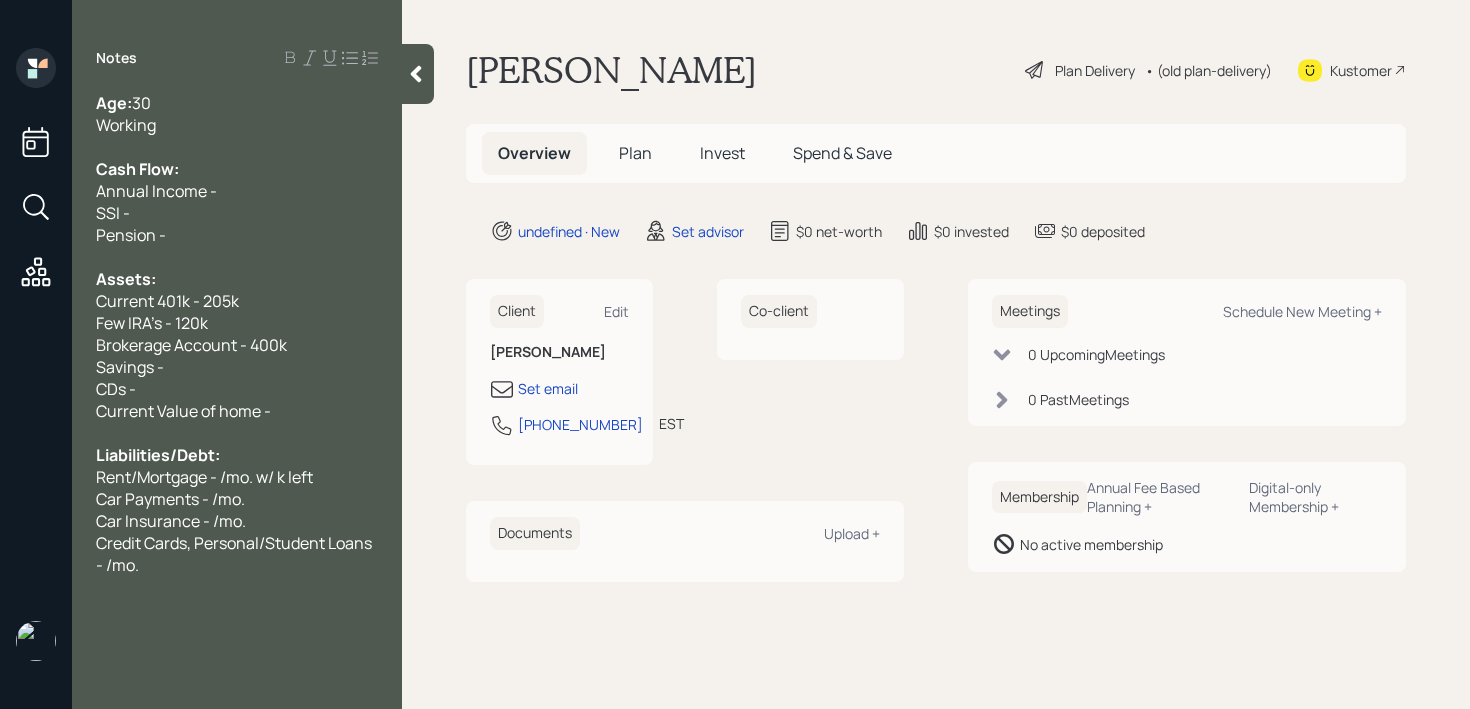 click on "CDs -" at bounding box center (237, 389) 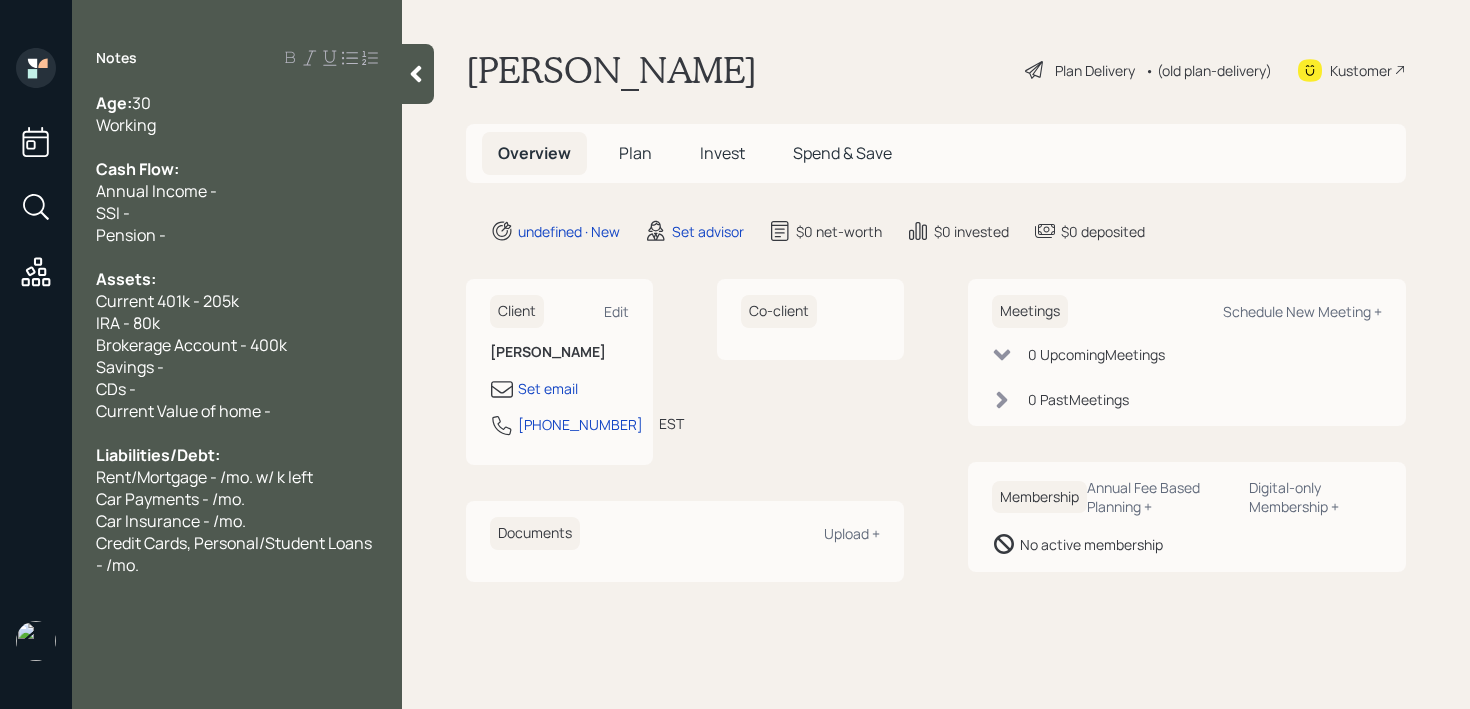 click on "IRA - 80k" at bounding box center (237, 323) 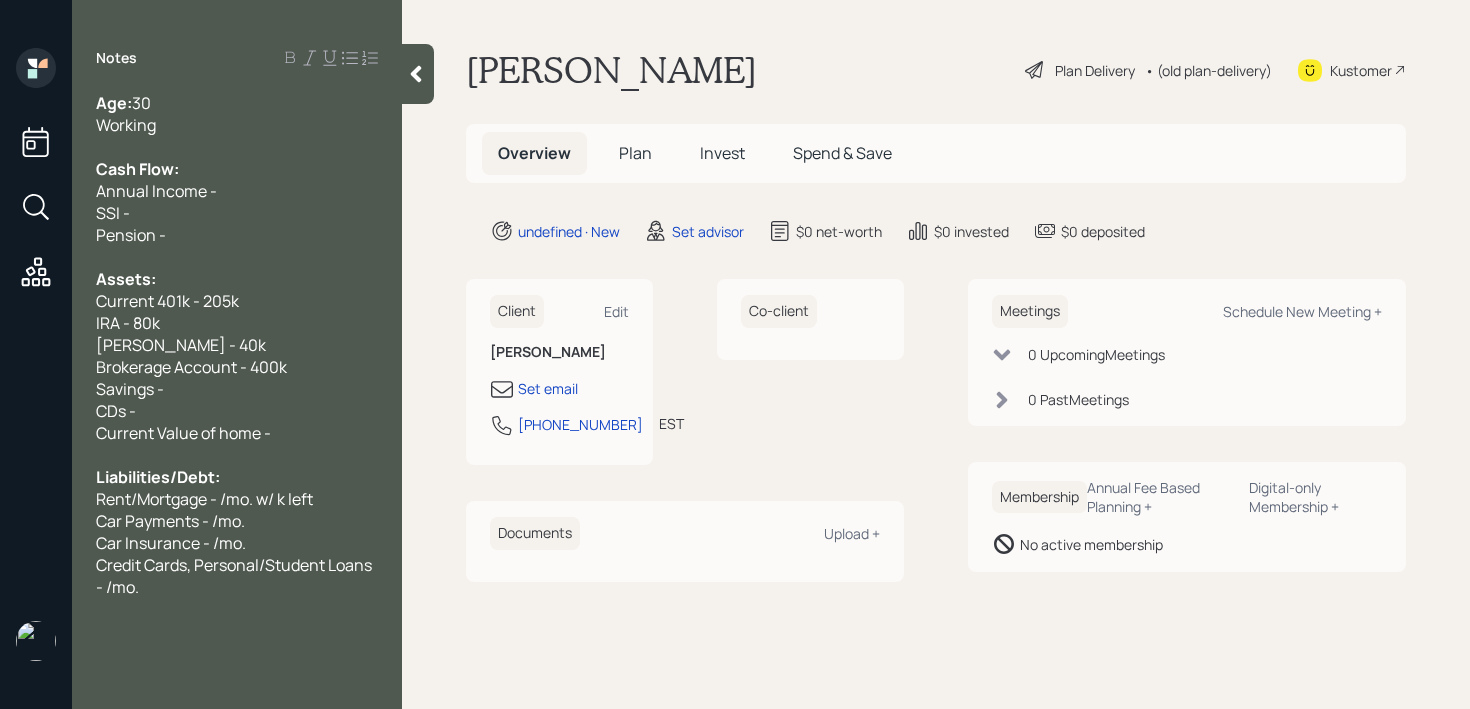 click on "Credit Cards, Personal/Student Loans - /mo." at bounding box center [237, 576] 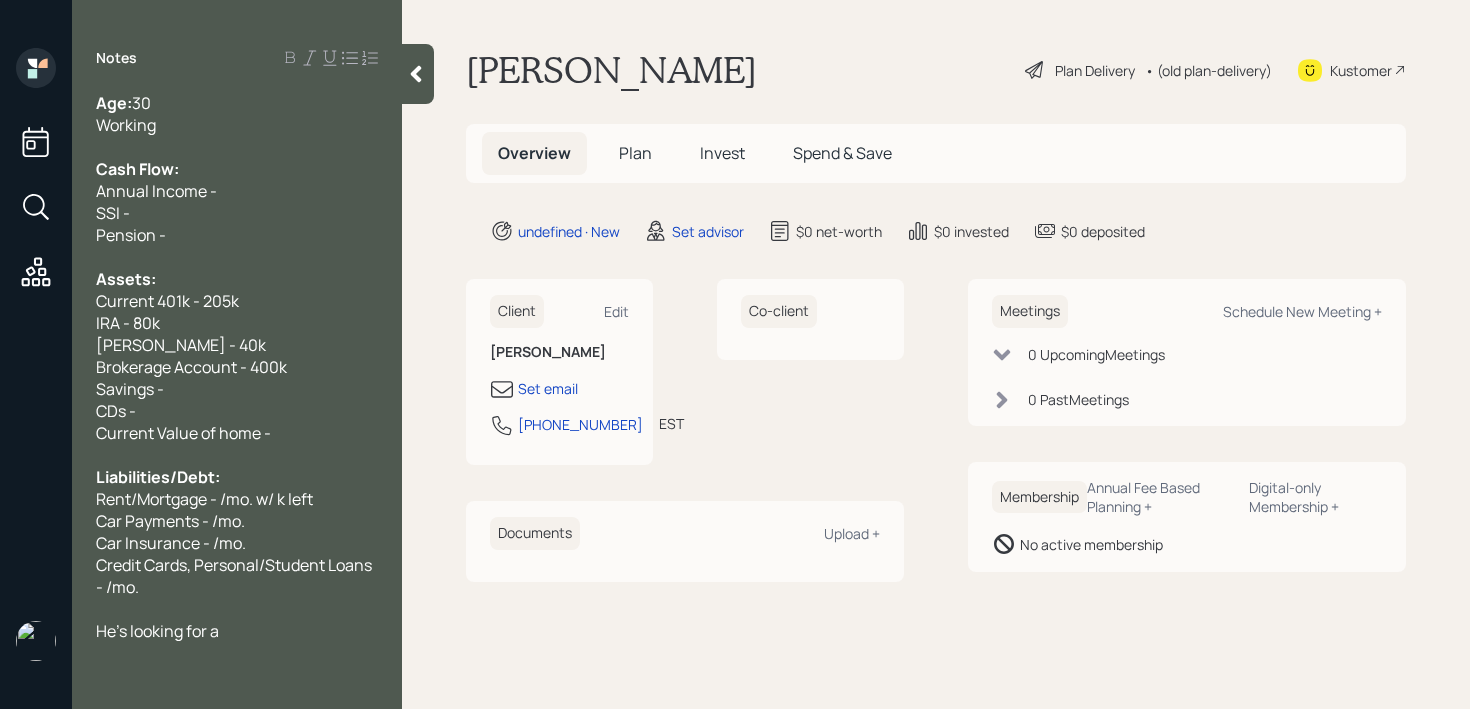 click on "Savings -" at bounding box center [237, 389] 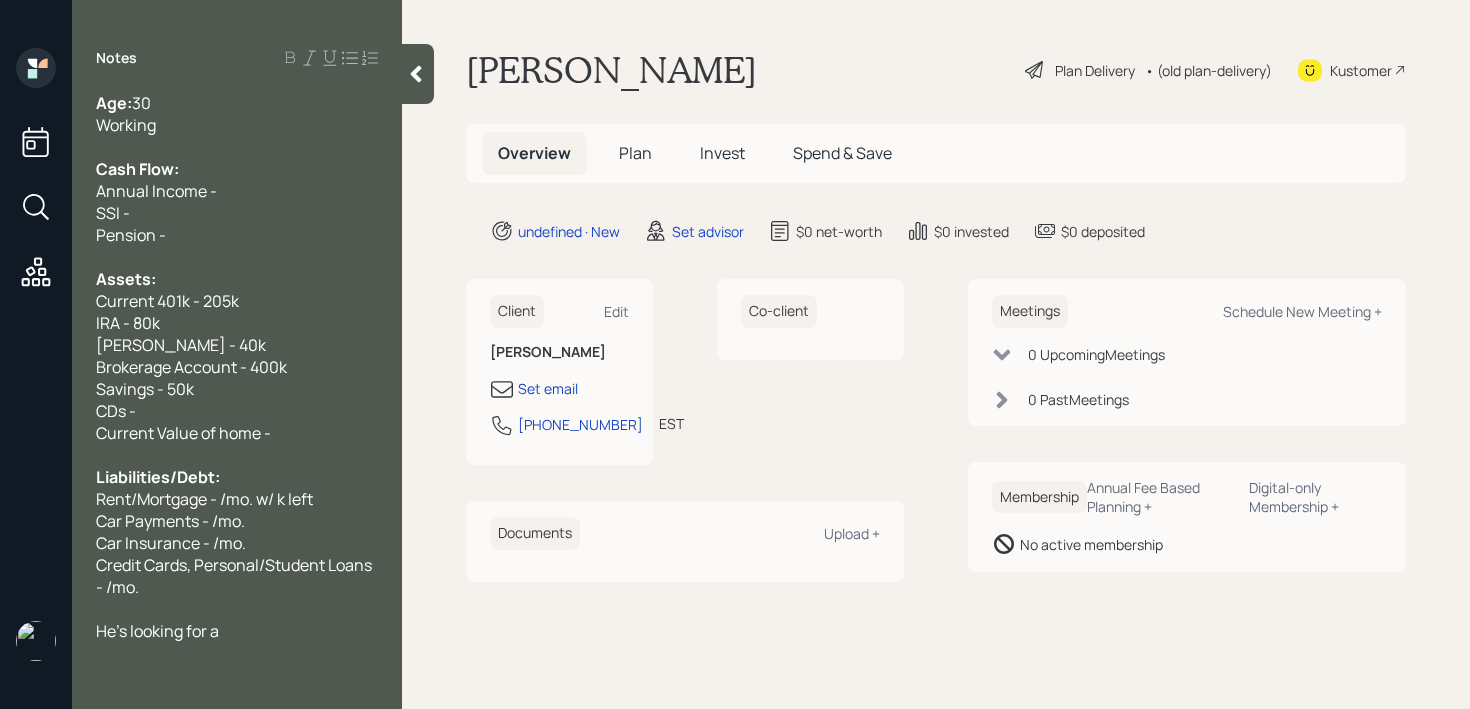 click on "Savings - 50k" at bounding box center (237, 389) 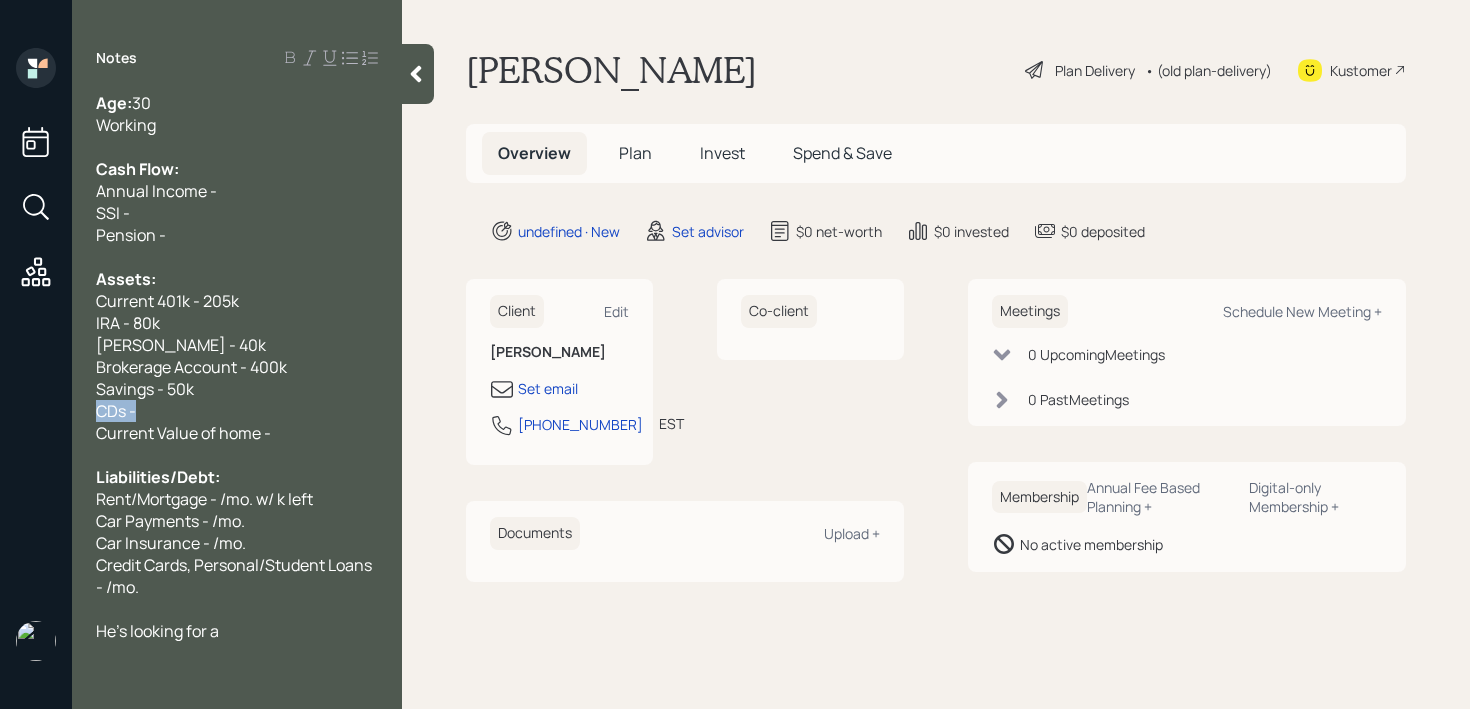 drag, startPoint x: 249, startPoint y: 415, endPoint x: 0, endPoint y: 415, distance: 249 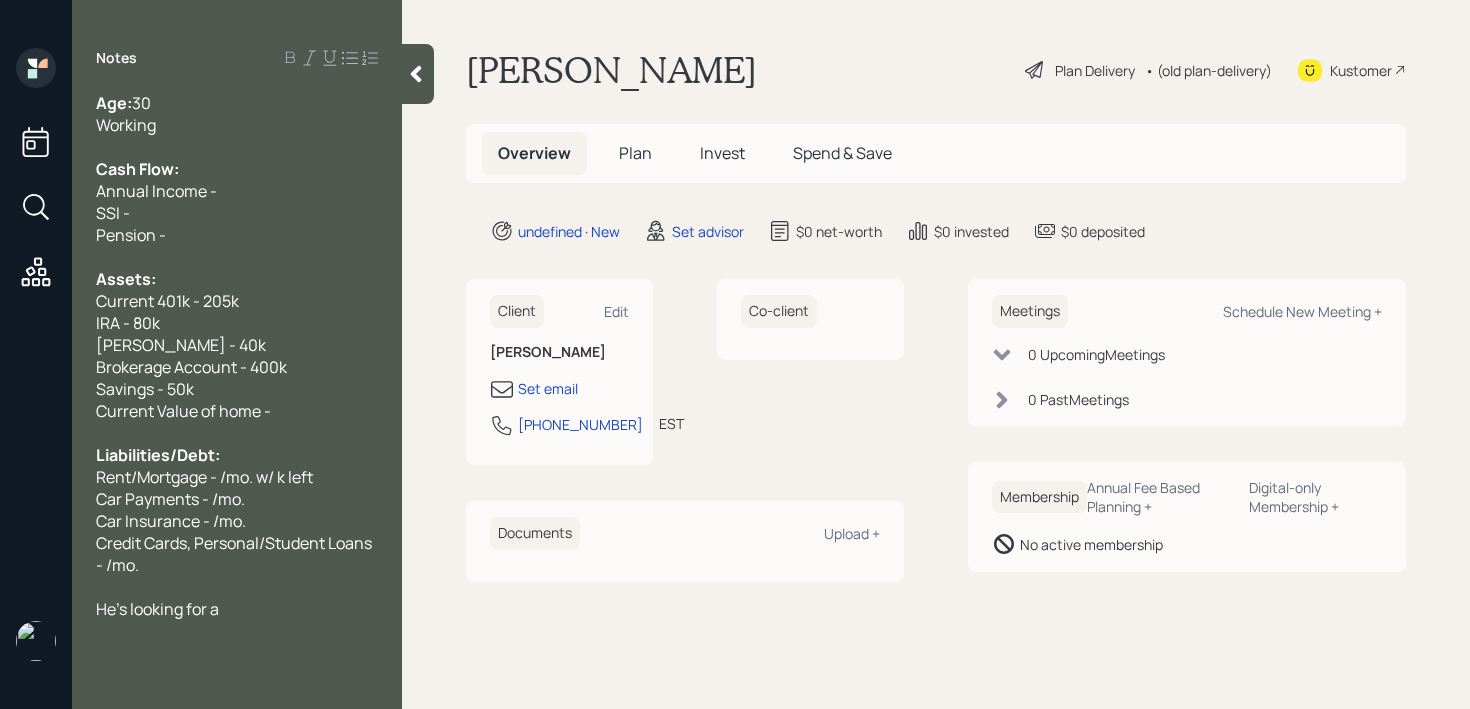 click at bounding box center (237, 433) 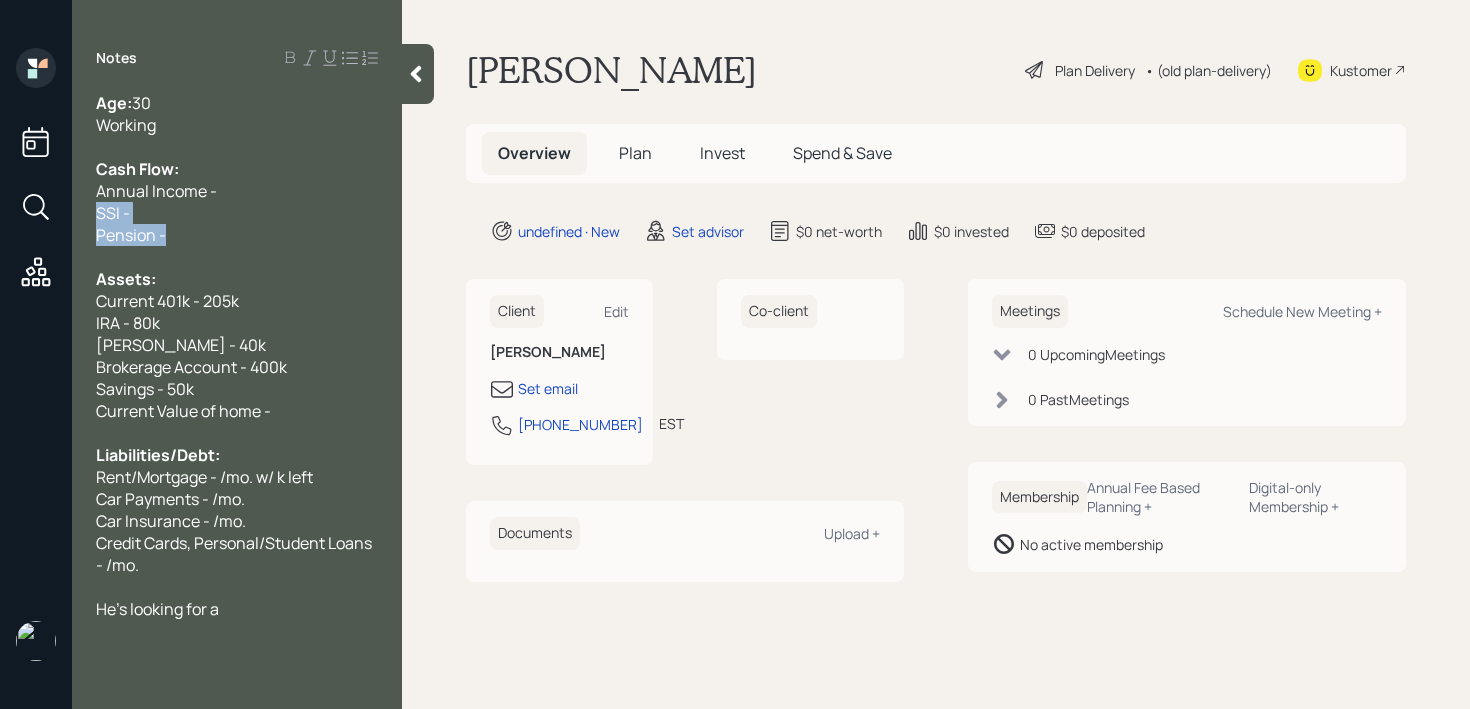 drag, startPoint x: 184, startPoint y: 237, endPoint x: 78, endPoint y: 213, distance: 108.68302 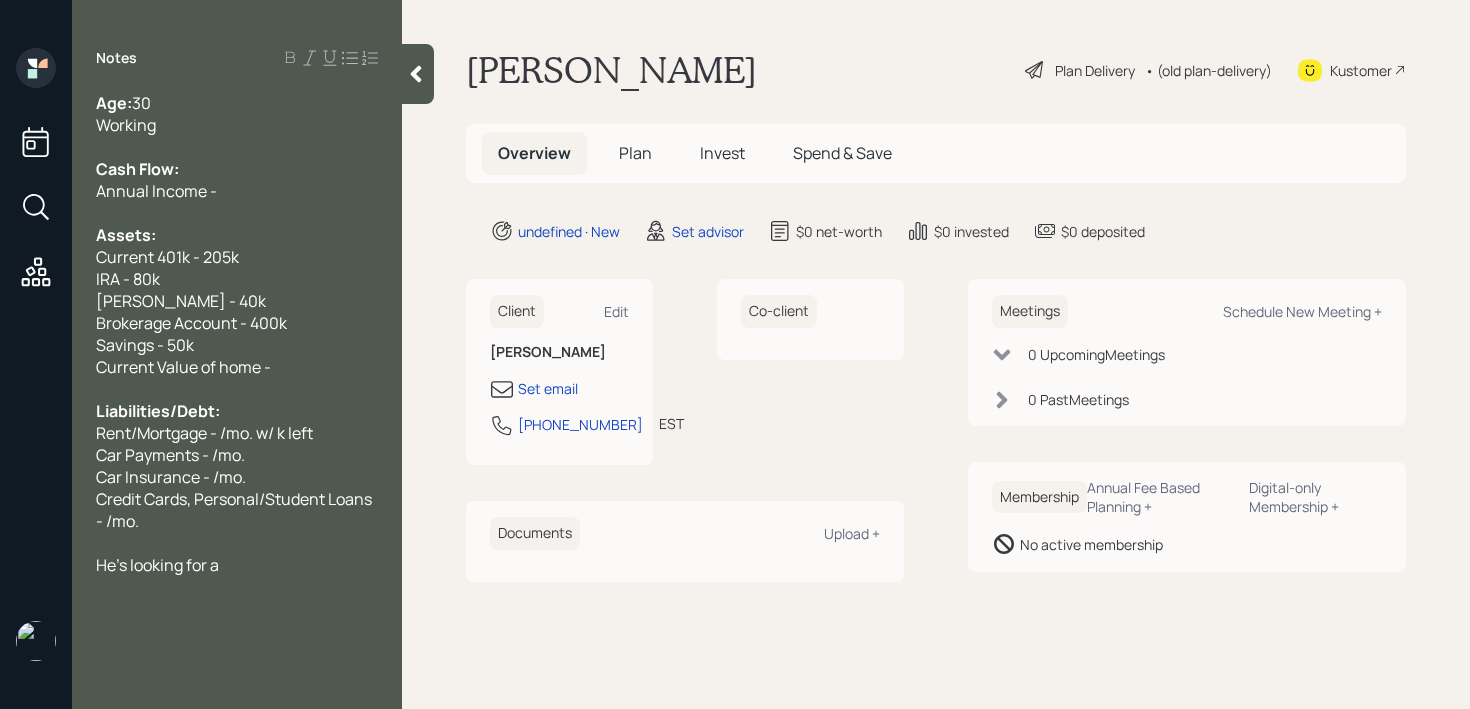 click on "Age:  [DEMOGRAPHIC_DATA]" at bounding box center [237, 103] 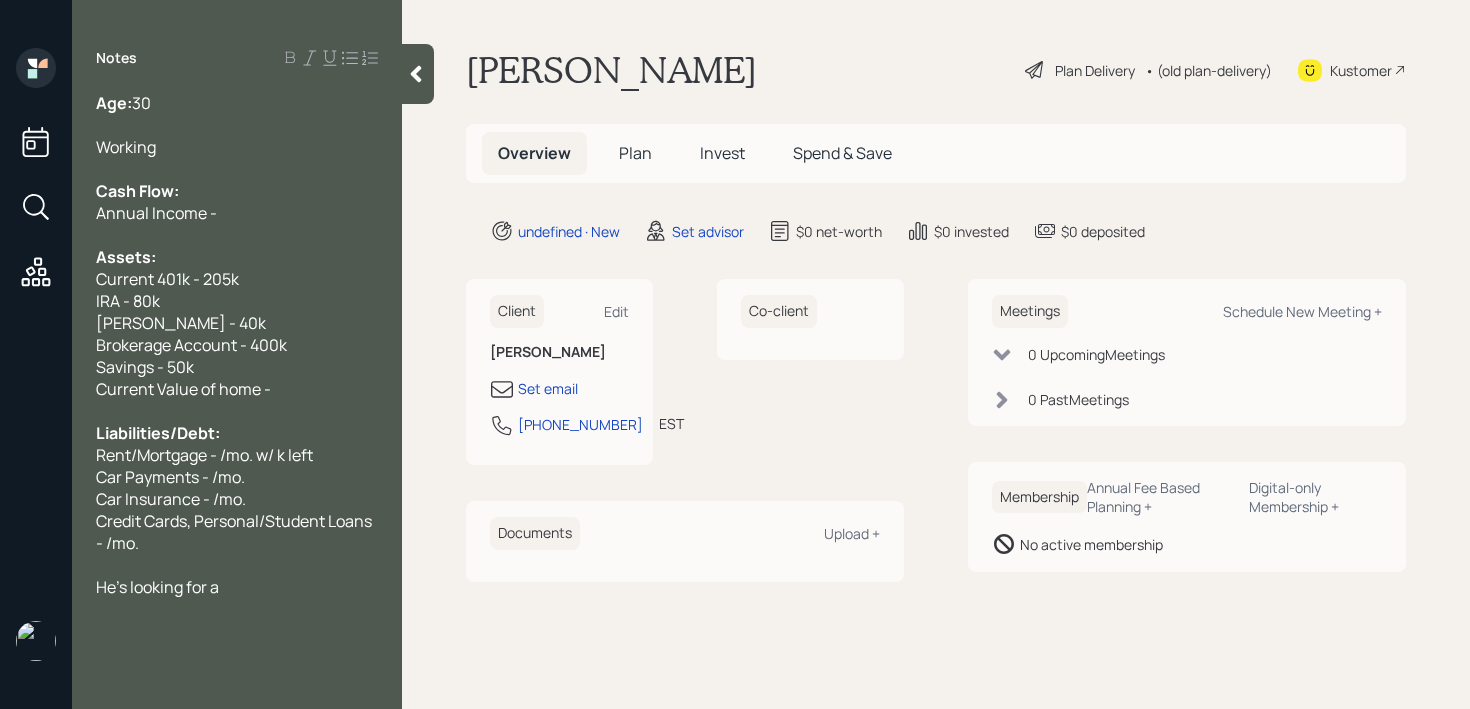 click on "Annual Income -" at bounding box center (237, 213) 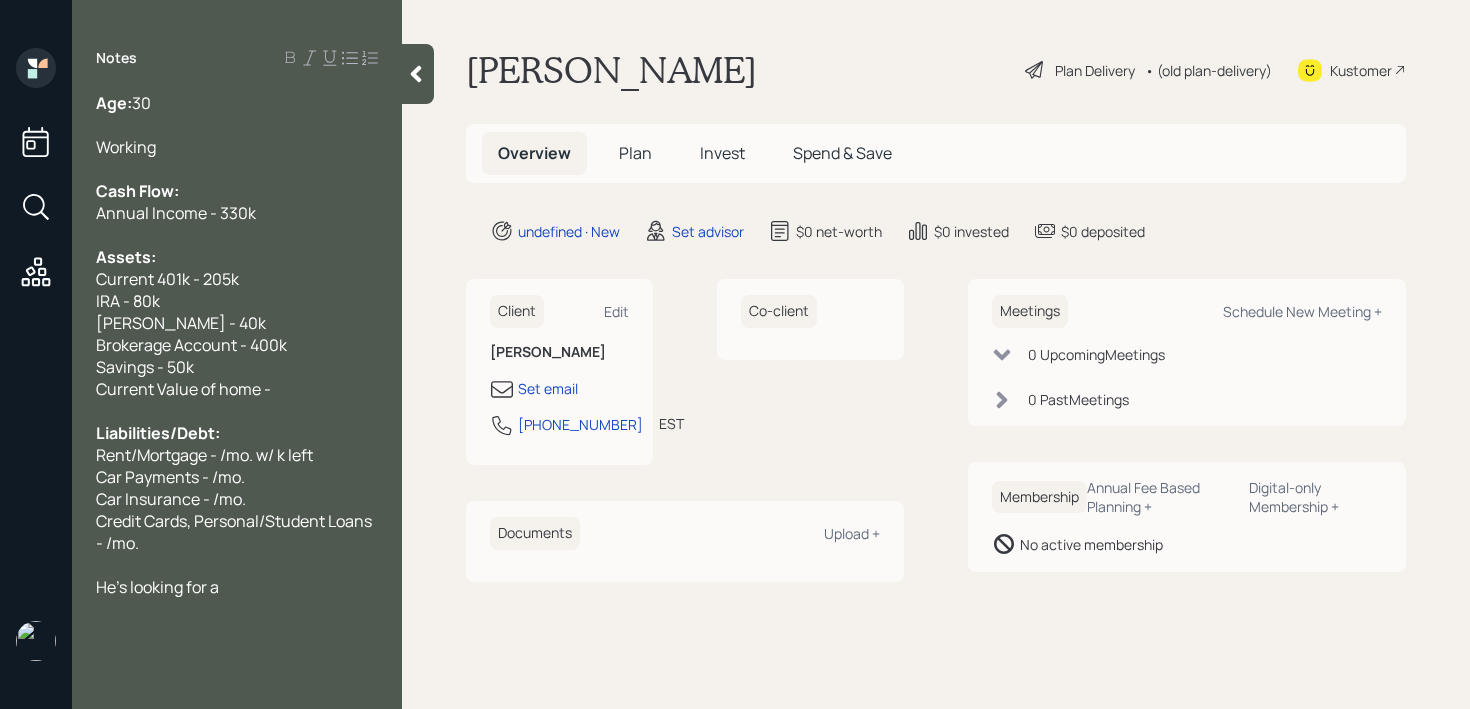 click at bounding box center (237, 125) 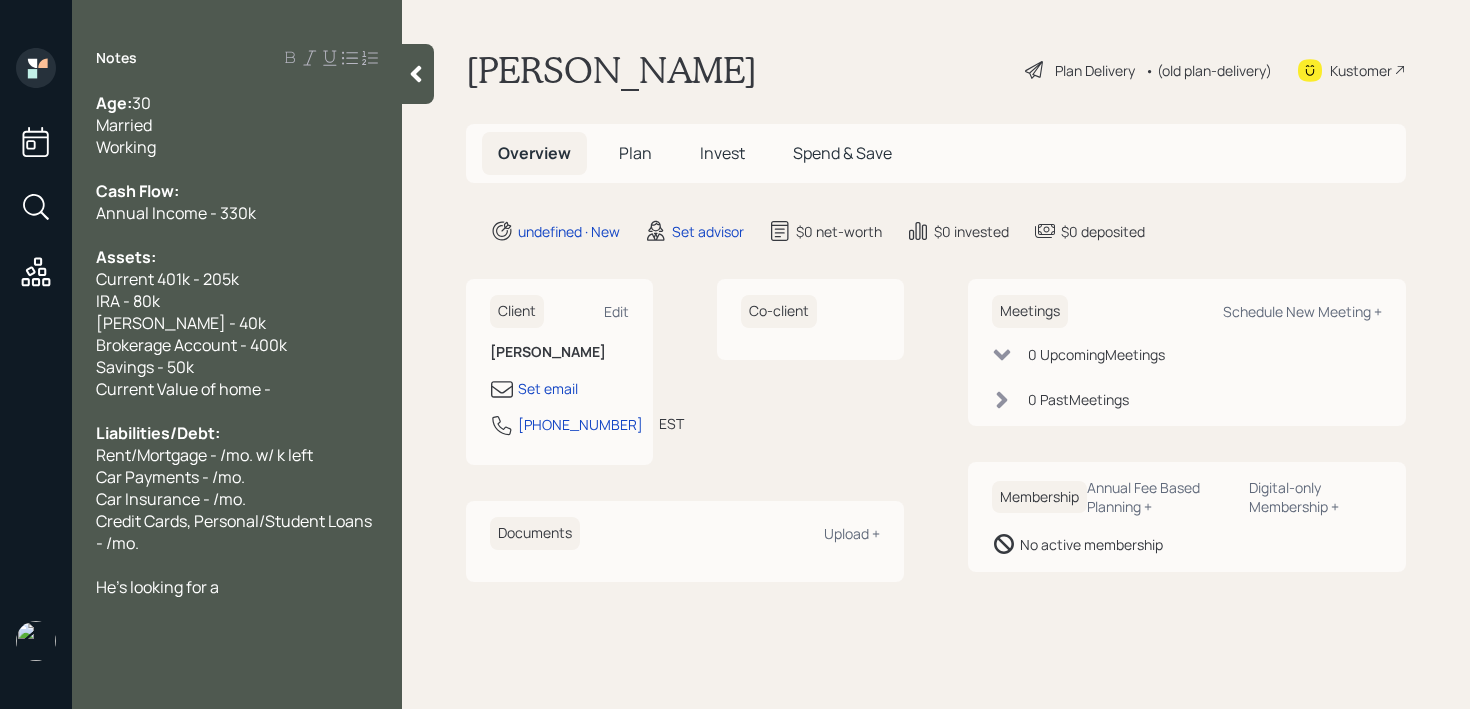click on "Annual Income - 330k" at bounding box center (237, 213) 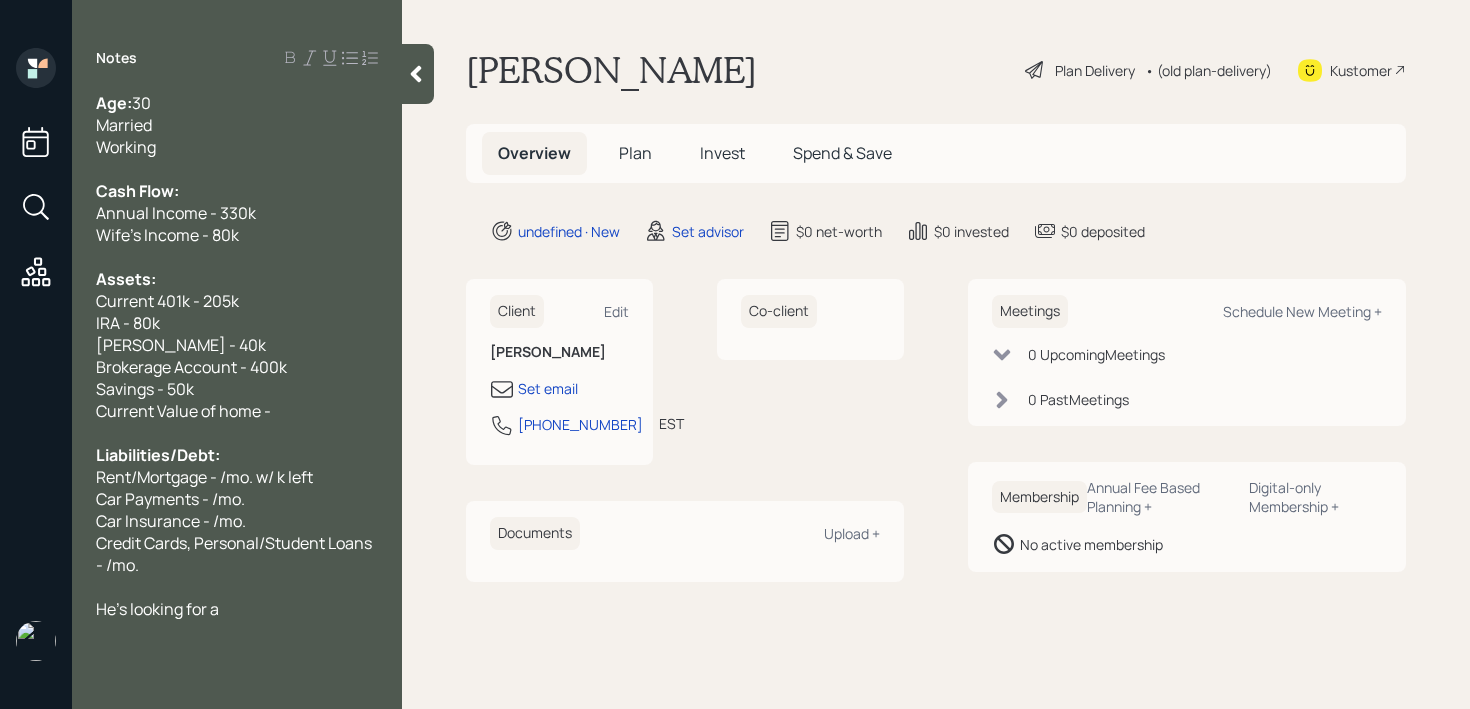 click on "Wife's Income - 80k" at bounding box center (167, 235) 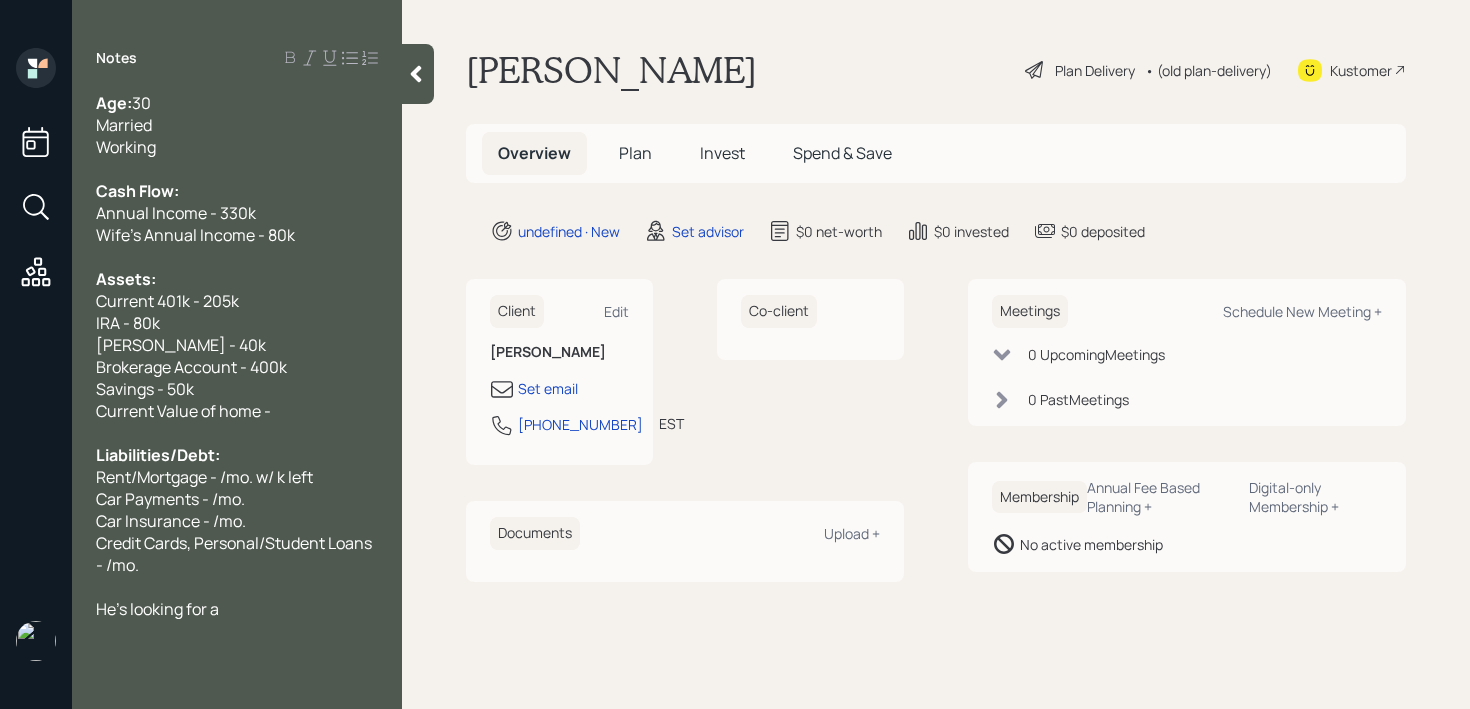 click at bounding box center (237, 169) 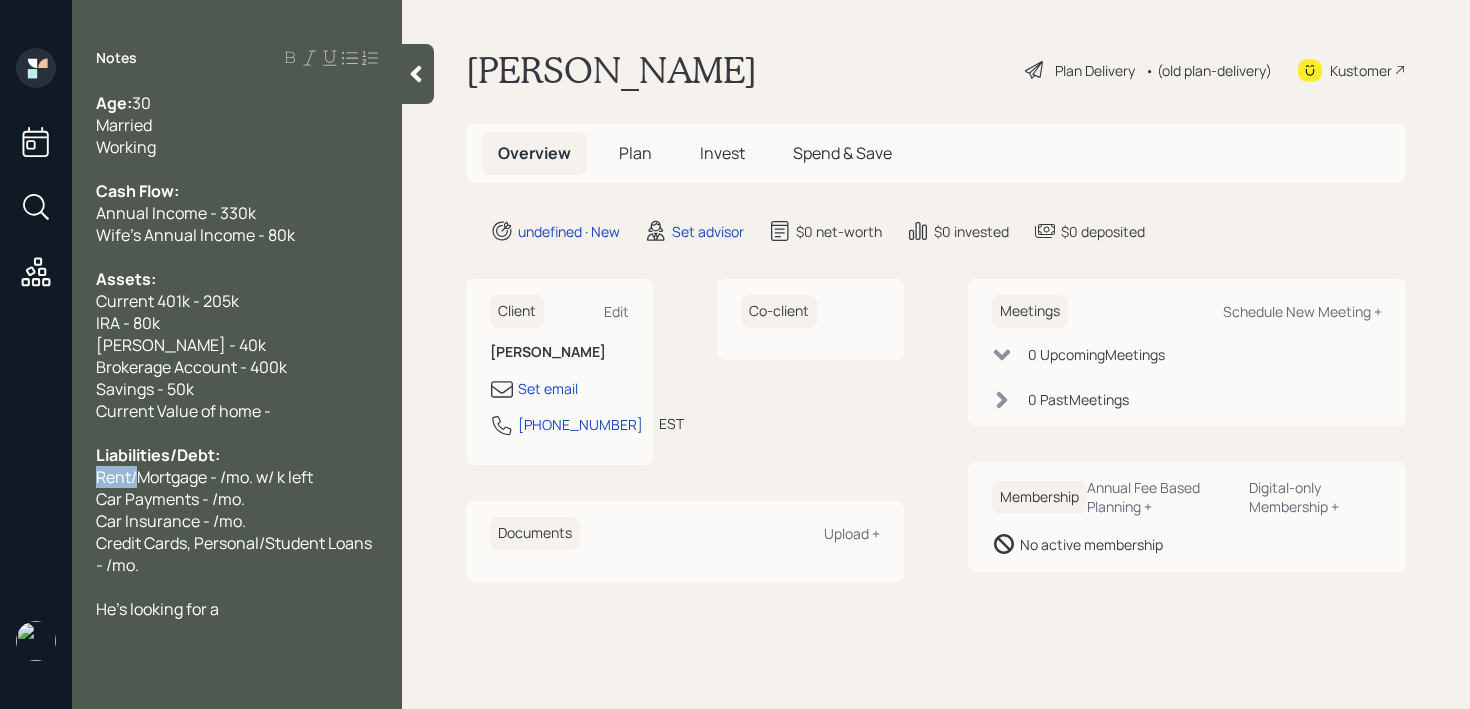 drag, startPoint x: 140, startPoint y: 473, endPoint x: 56, endPoint y: 473, distance: 84 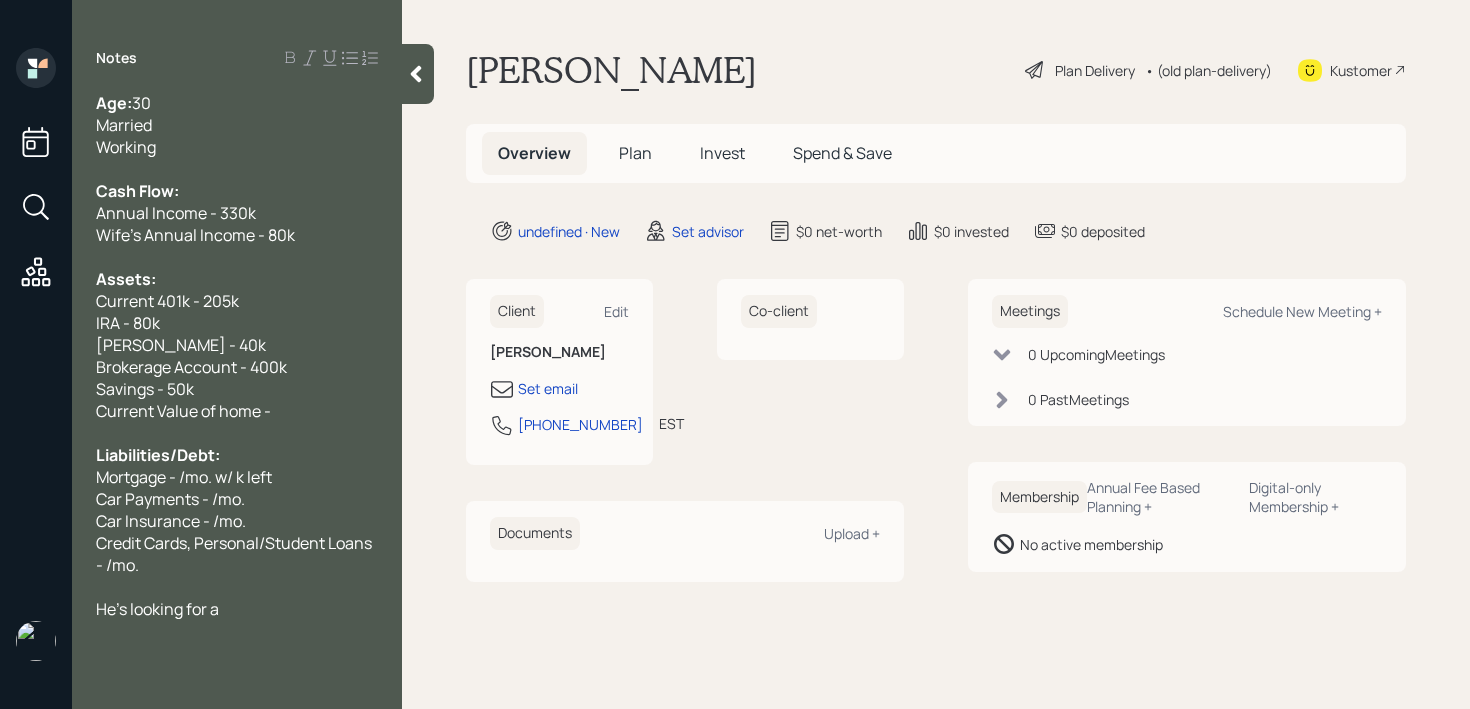 click on "Current Value of home -" at bounding box center (237, 411) 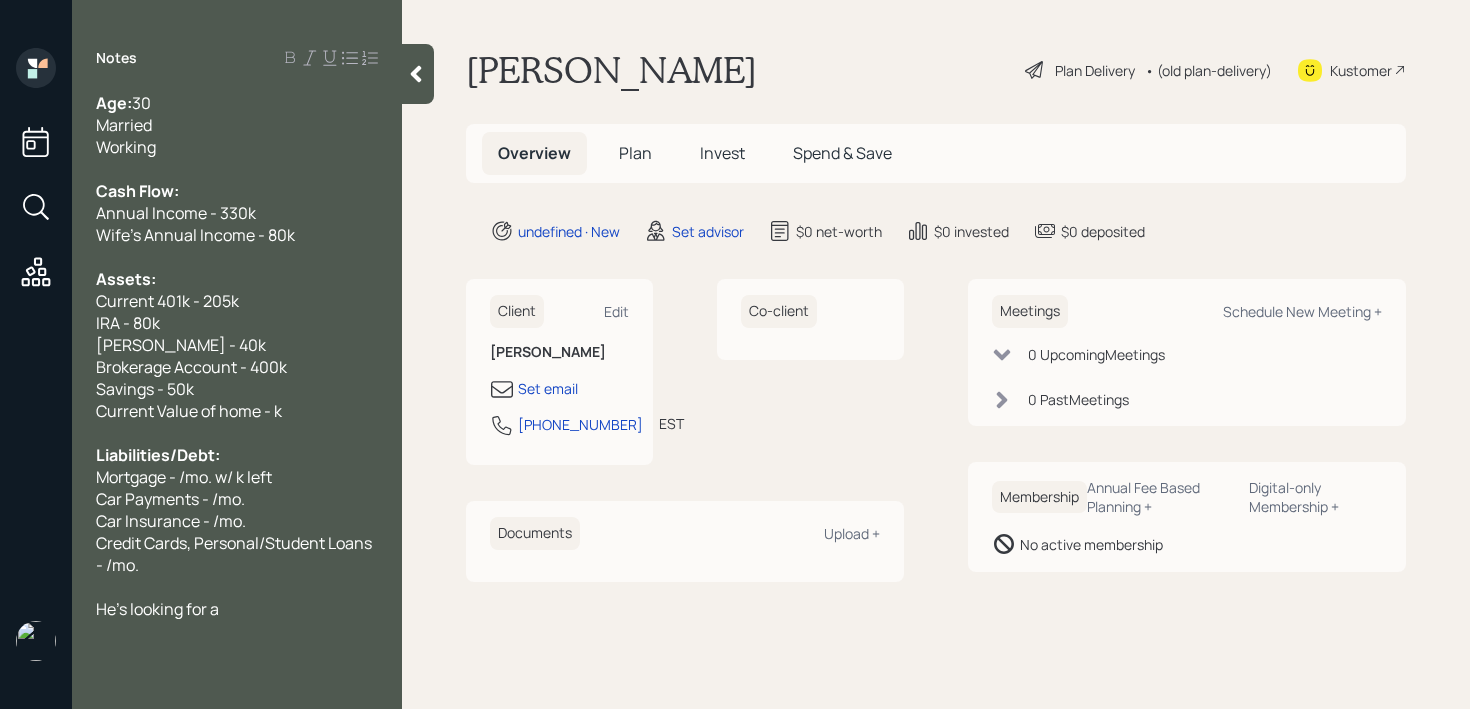 click on "Mortgage - /mo. w/ k left" at bounding box center (184, 477) 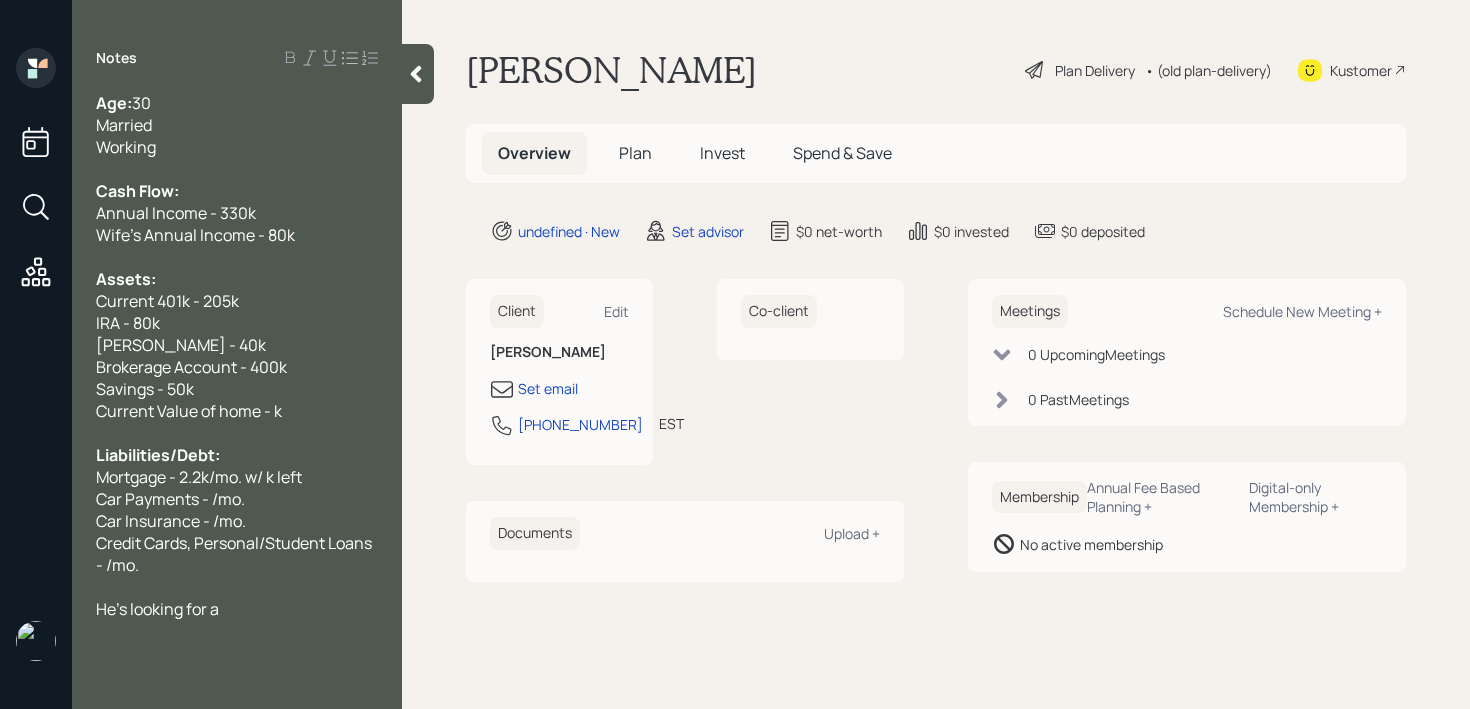 click on "Mortgage - 2.2k/mo. w/ k left" at bounding box center (199, 477) 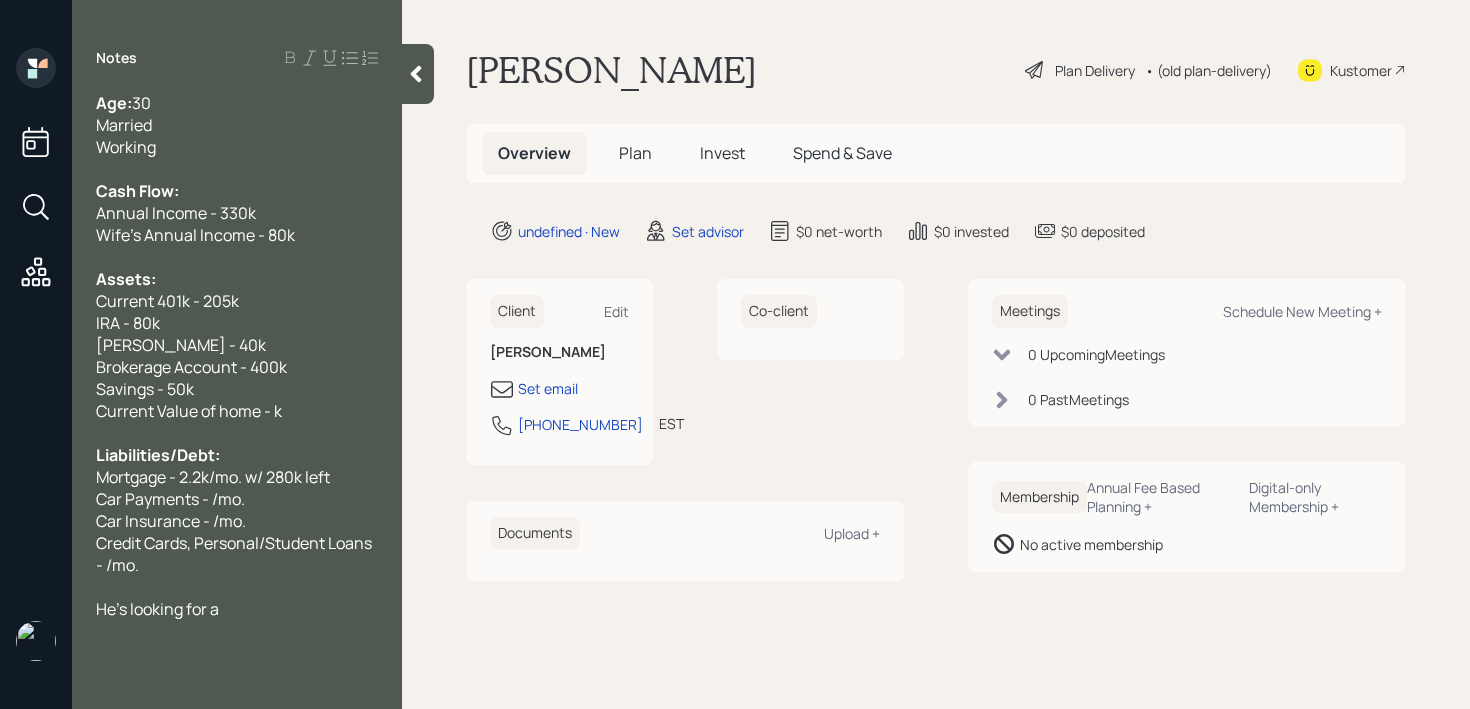 click on "Current Value of home - k" at bounding box center [189, 411] 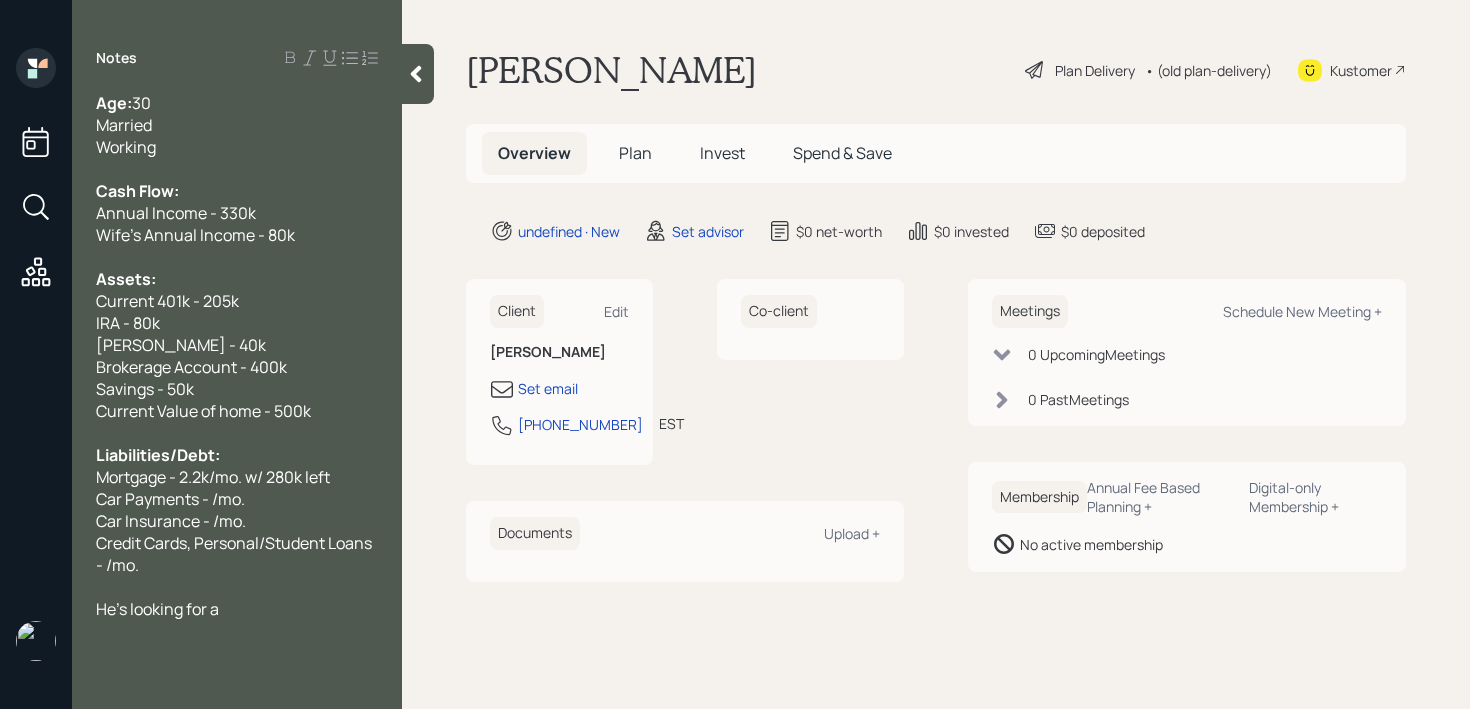 click on "Car Insurance - /mo." at bounding box center [237, 521] 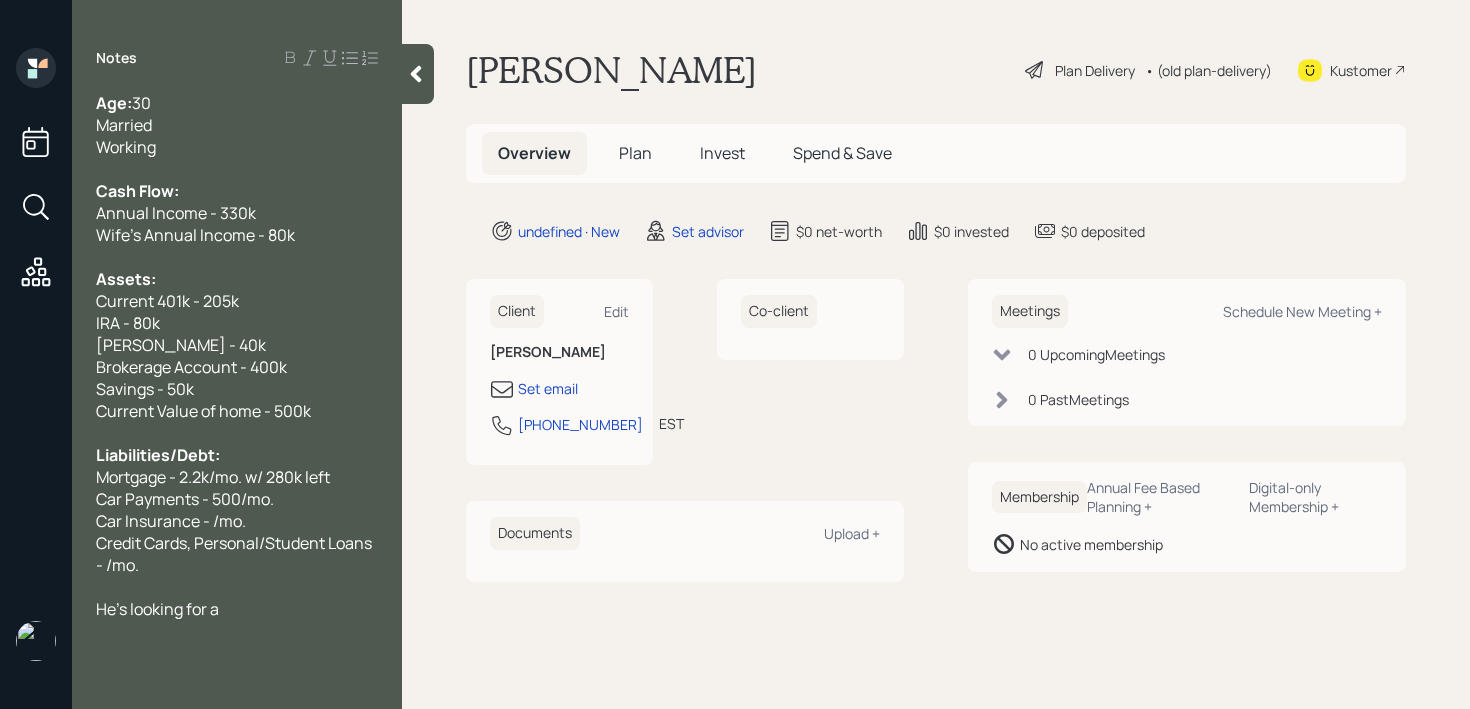 click on "Car Insurance - /mo." at bounding box center [171, 521] 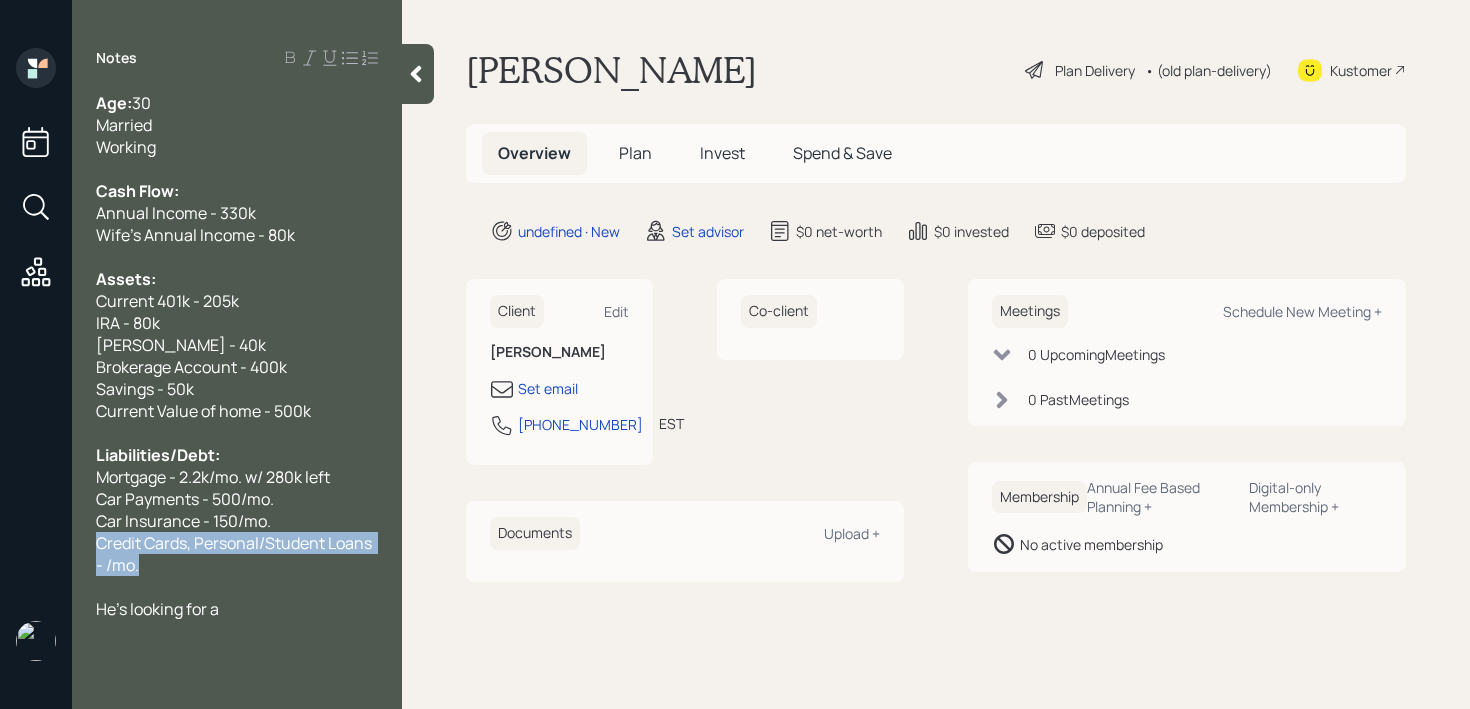 drag, startPoint x: 198, startPoint y: 576, endPoint x: 73, endPoint y: 542, distance: 129.5415 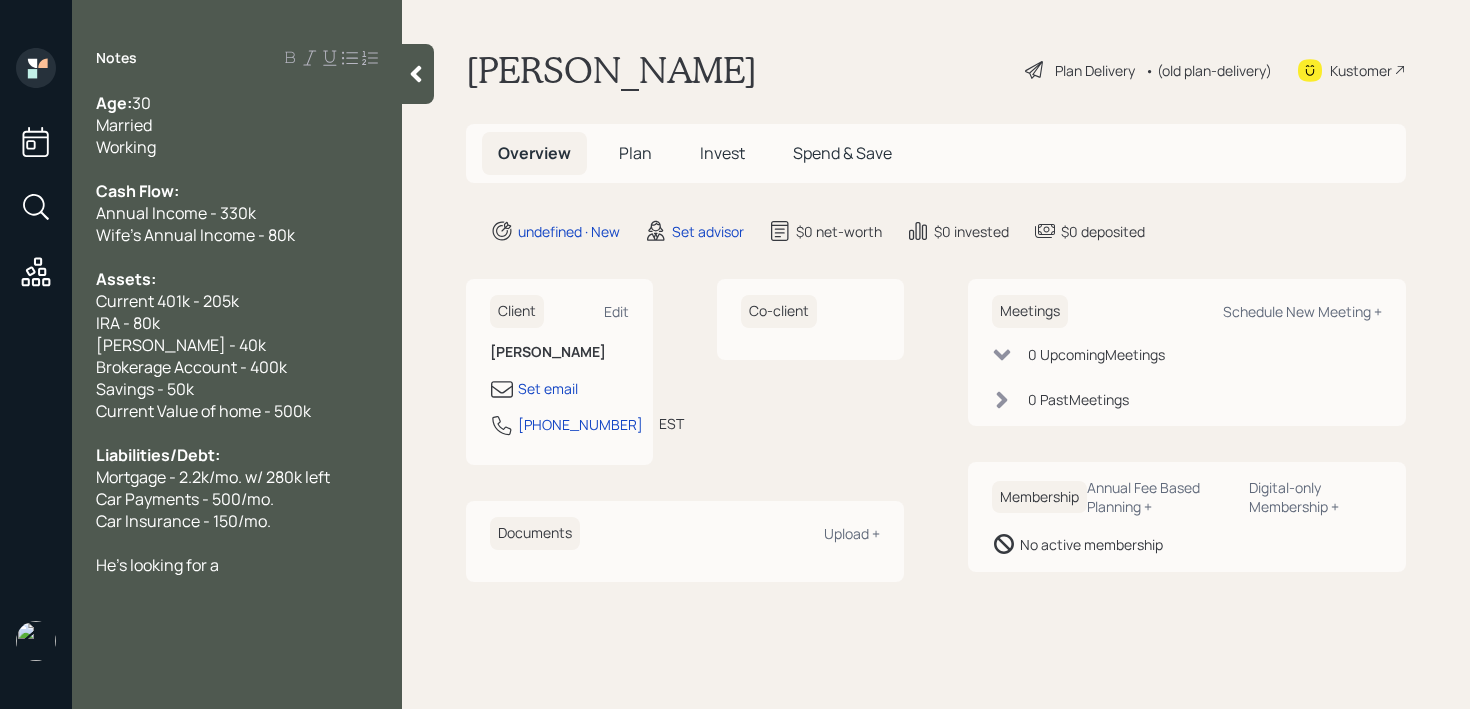 click on "Wife's Annual Income - 80k" at bounding box center (237, 235) 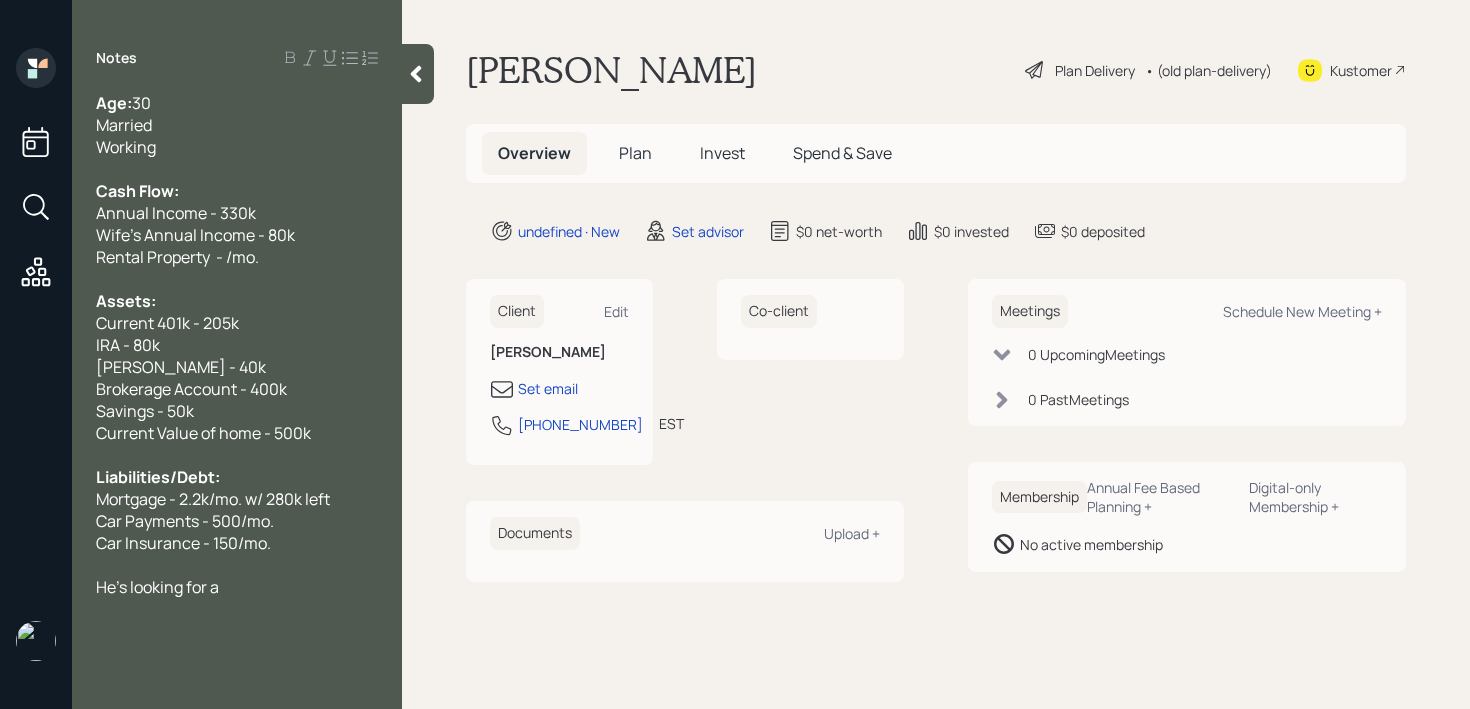 click on "Rental Property  - /mo." at bounding box center [237, 257] 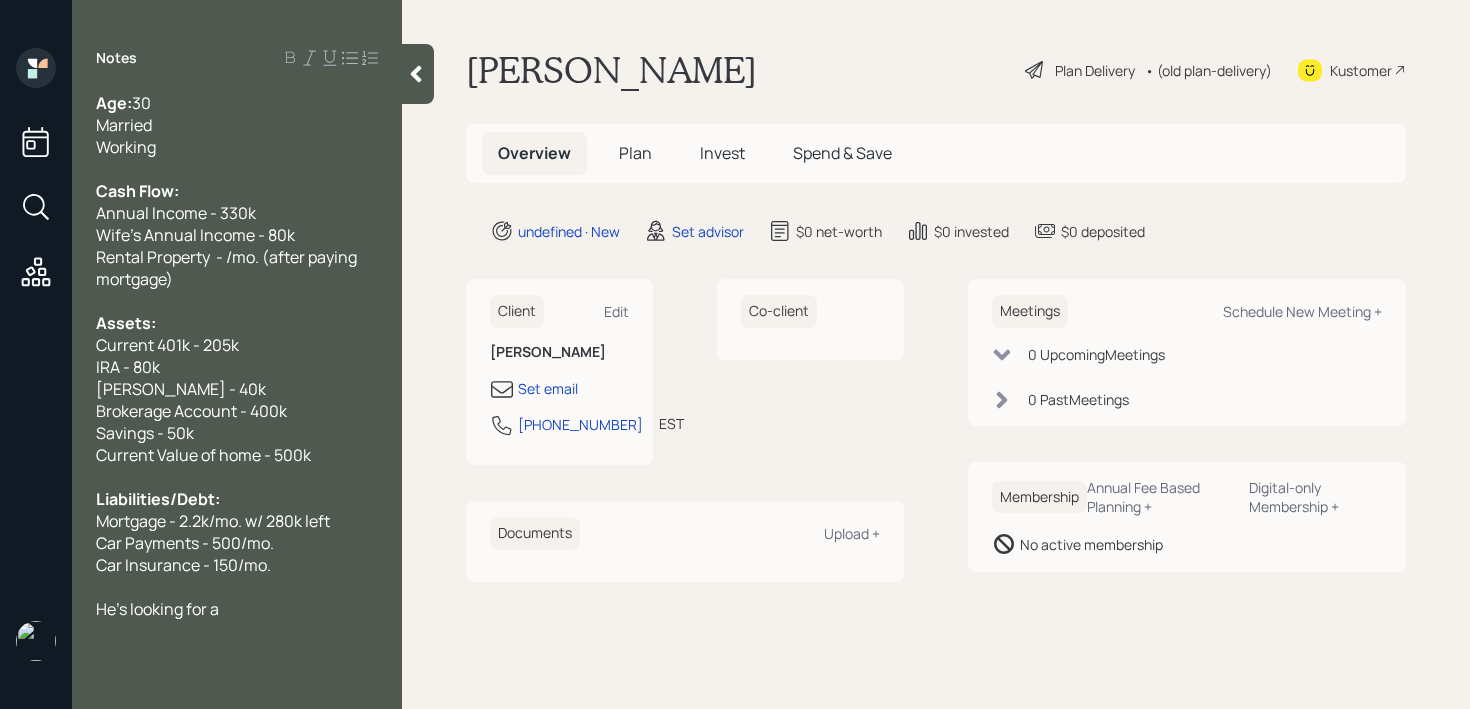 drag, startPoint x: 229, startPoint y: 252, endPoint x: 346, endPoint y: 208, distance: 125 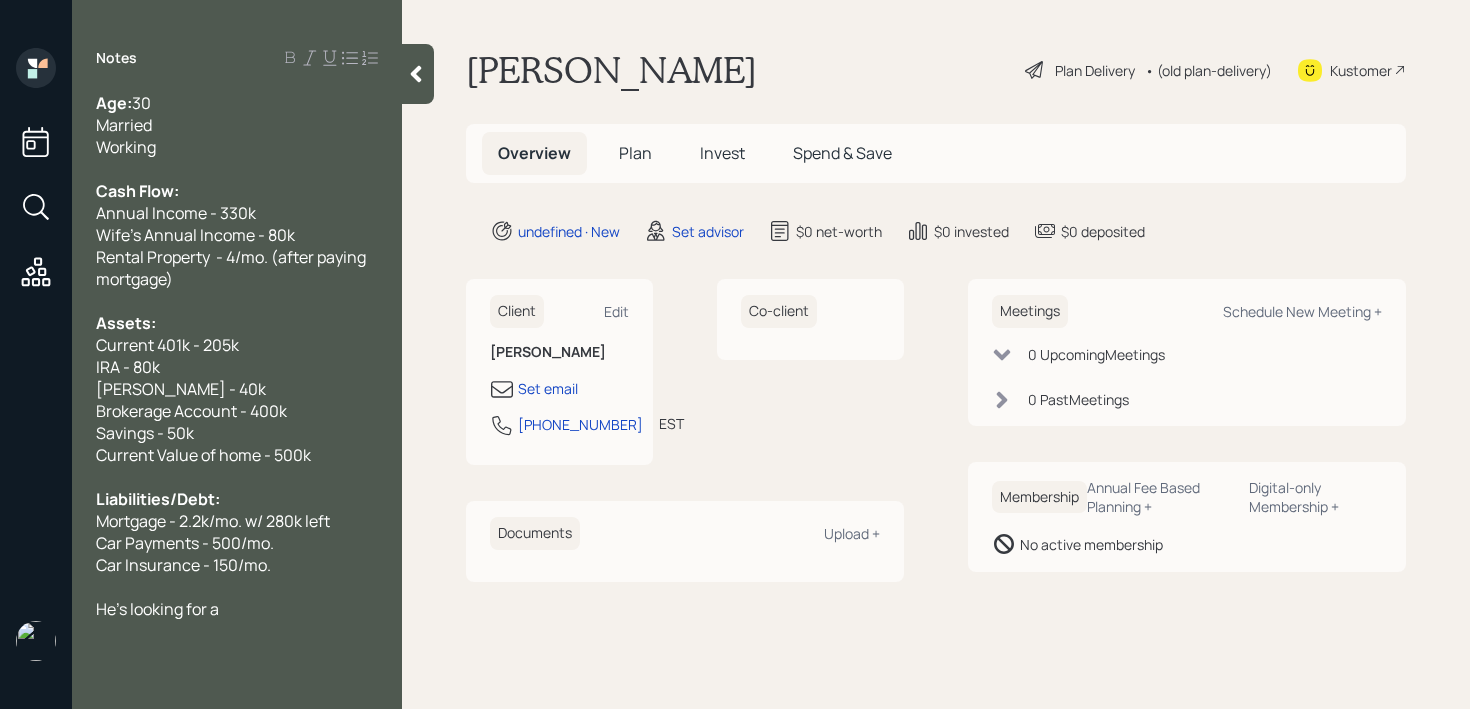 click on "Rental Property  - 4/mo. (after paying mortgage)" at bounding box center [232, 268] 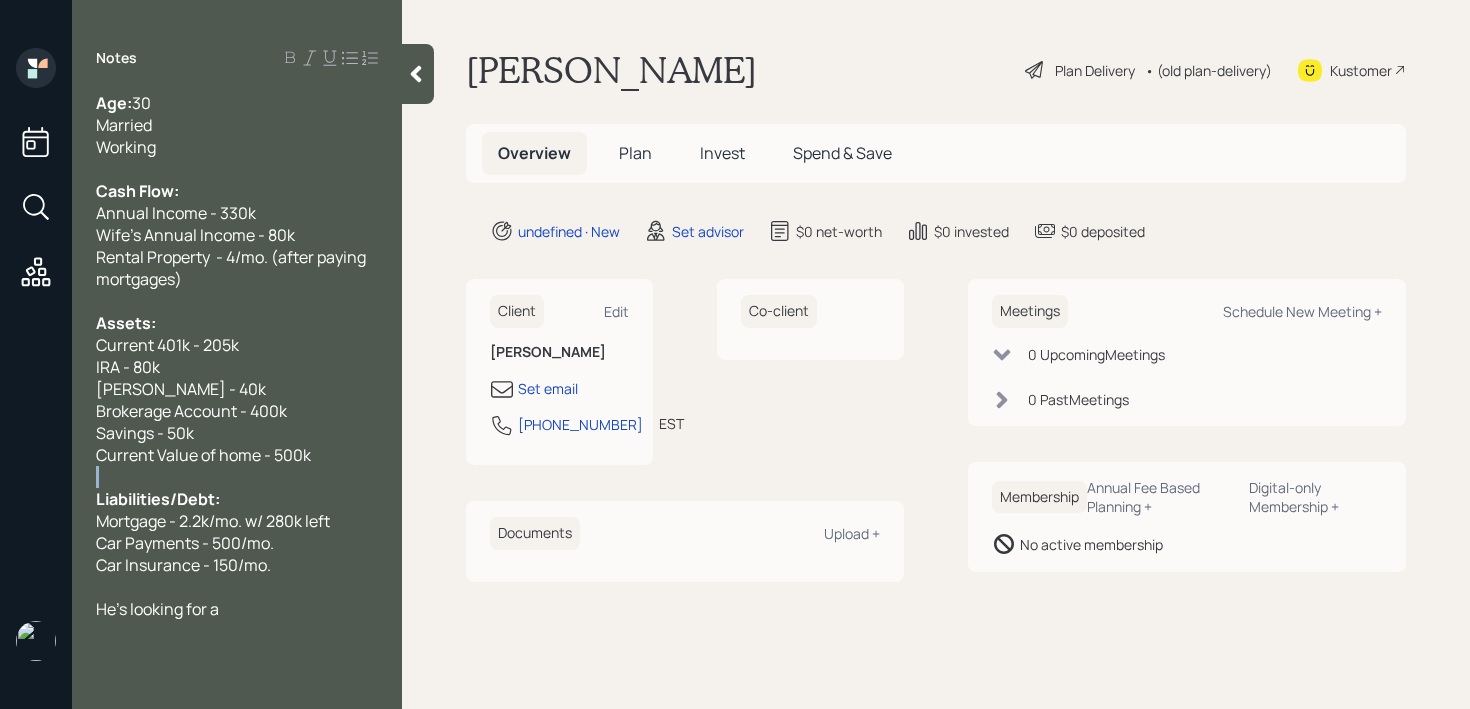 click on "Age:  [DEMOGRAPHIC_DATA] Married Working Cash Flow: Annual Income - 330k Wife's Annual Income - 80k Rental Property  - 4/mo. (after paying mortgages) Assets: Current 401k - 205k IRA - 80k [PERSON_NAME] - 40k Brokerage Account - 400k Savings - 50k Current Value of home - 500k Liabilities/Debt: Mortgage - 2.2k/mo. w/ 280k left Car Payments - 500/mo. Car Insurance - 150/mo. He's looking for a" at bounding box center (237, 356) 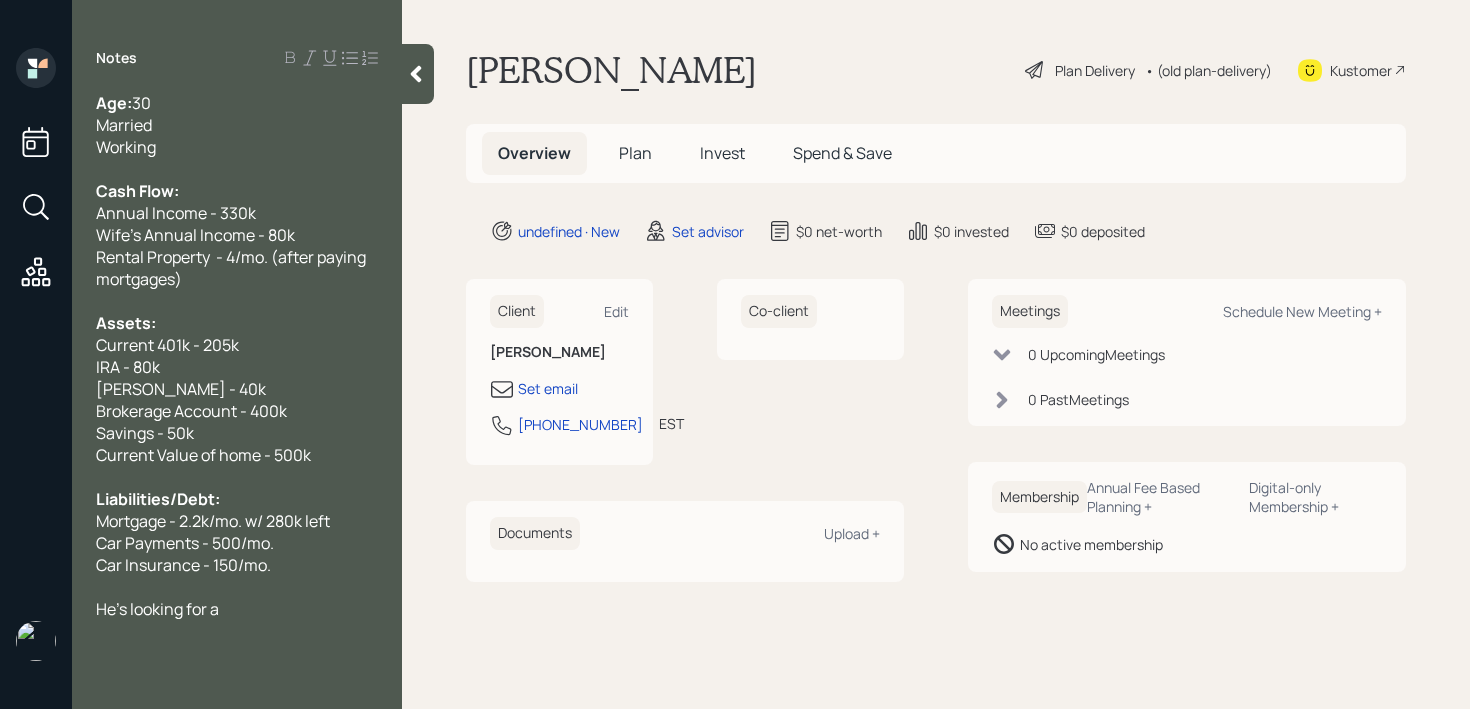 click on "He's looking for a" at bounding box center [237, 609] 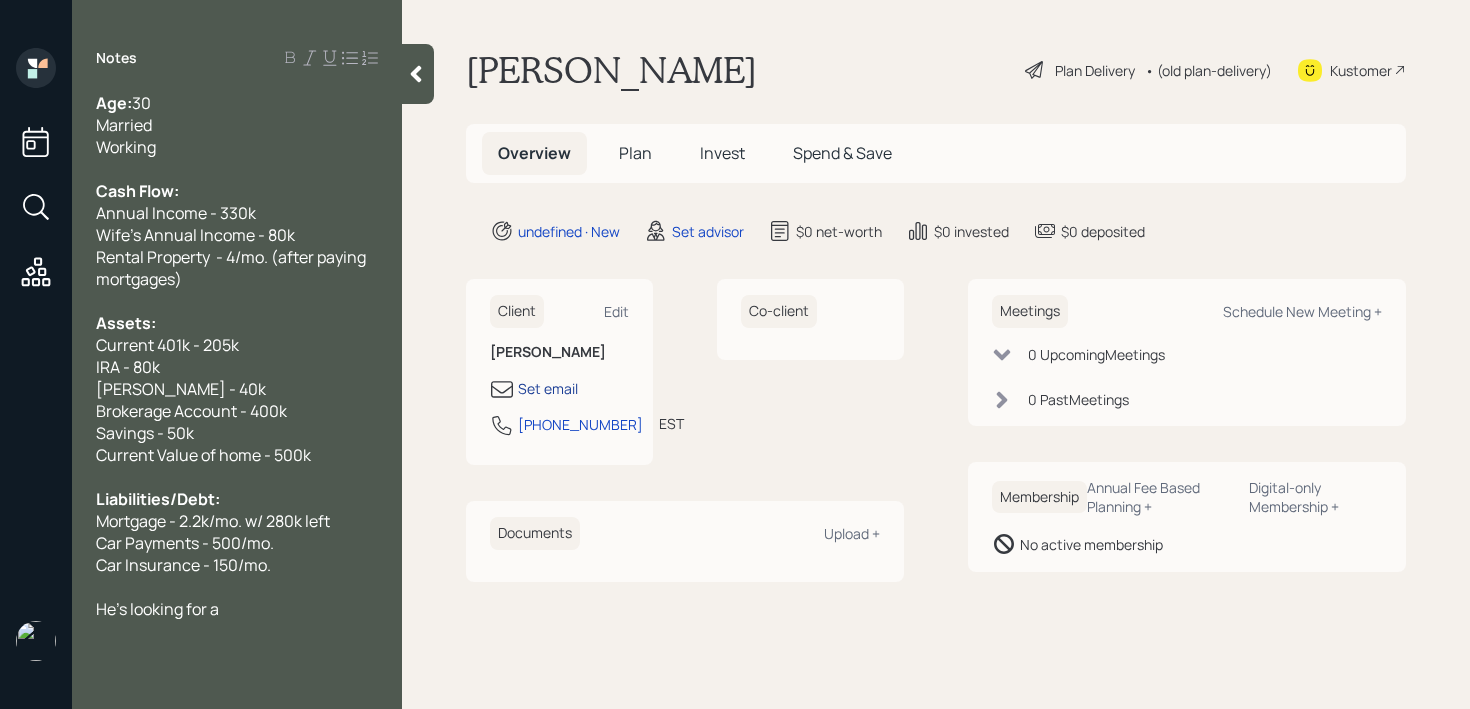 click on "Set email" at bounding box center (548, 388) 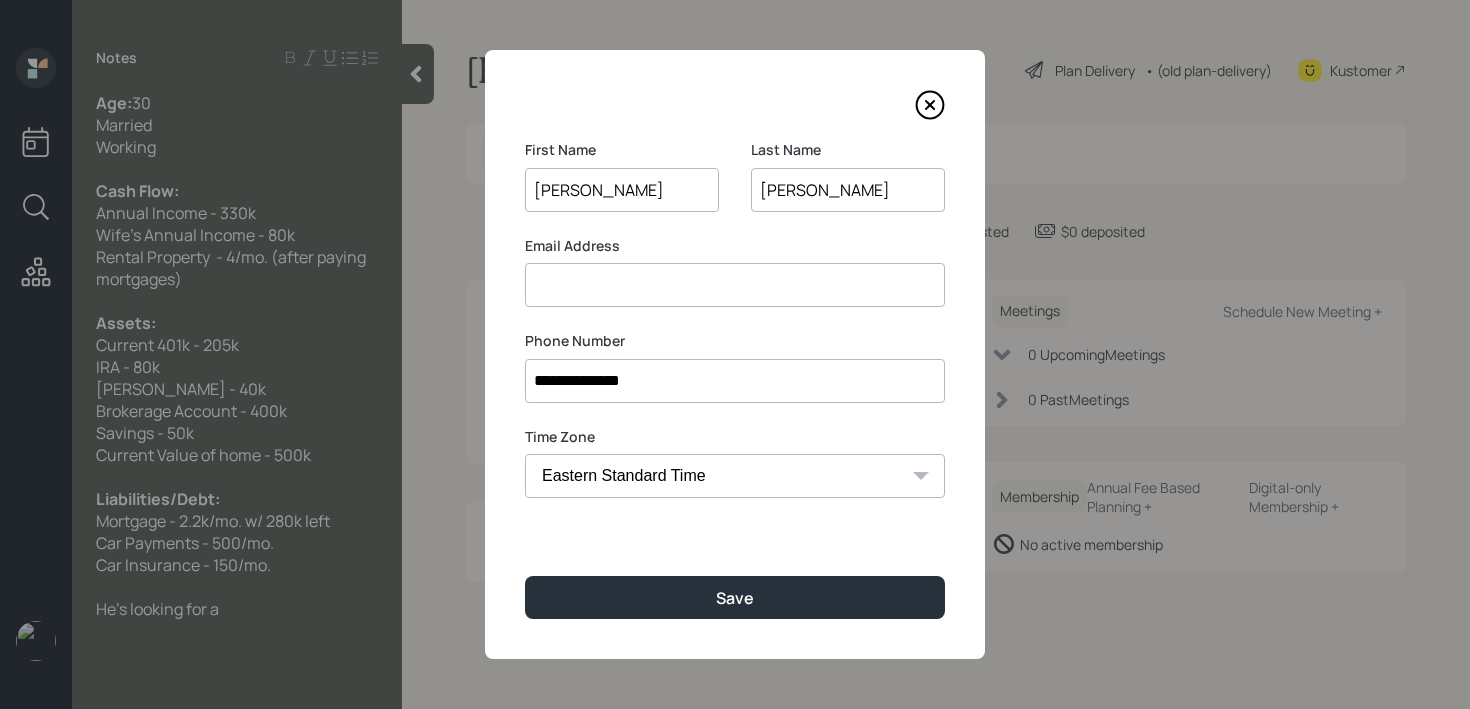 click at bounding box center [735, 285] 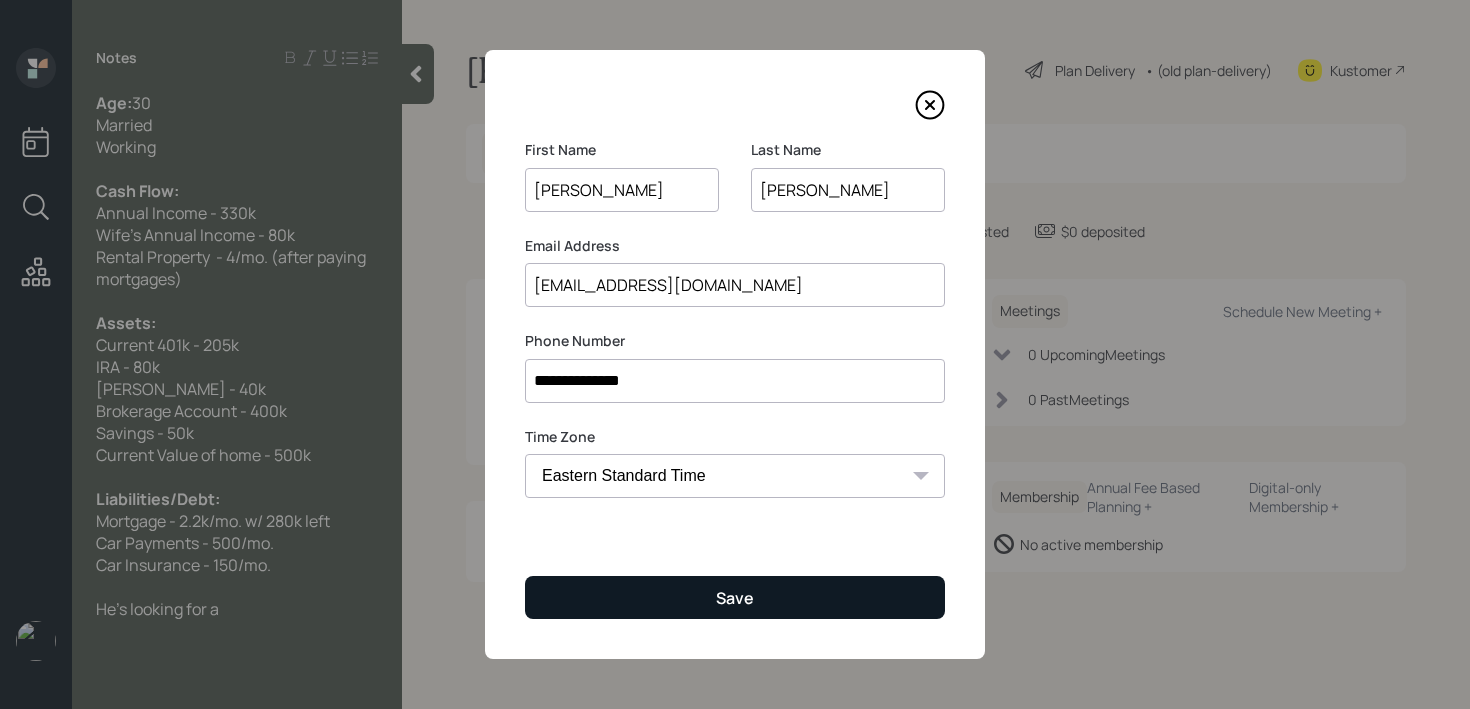 type on "[EMAIL_ADDRESS][DOMAIN_NAME]" 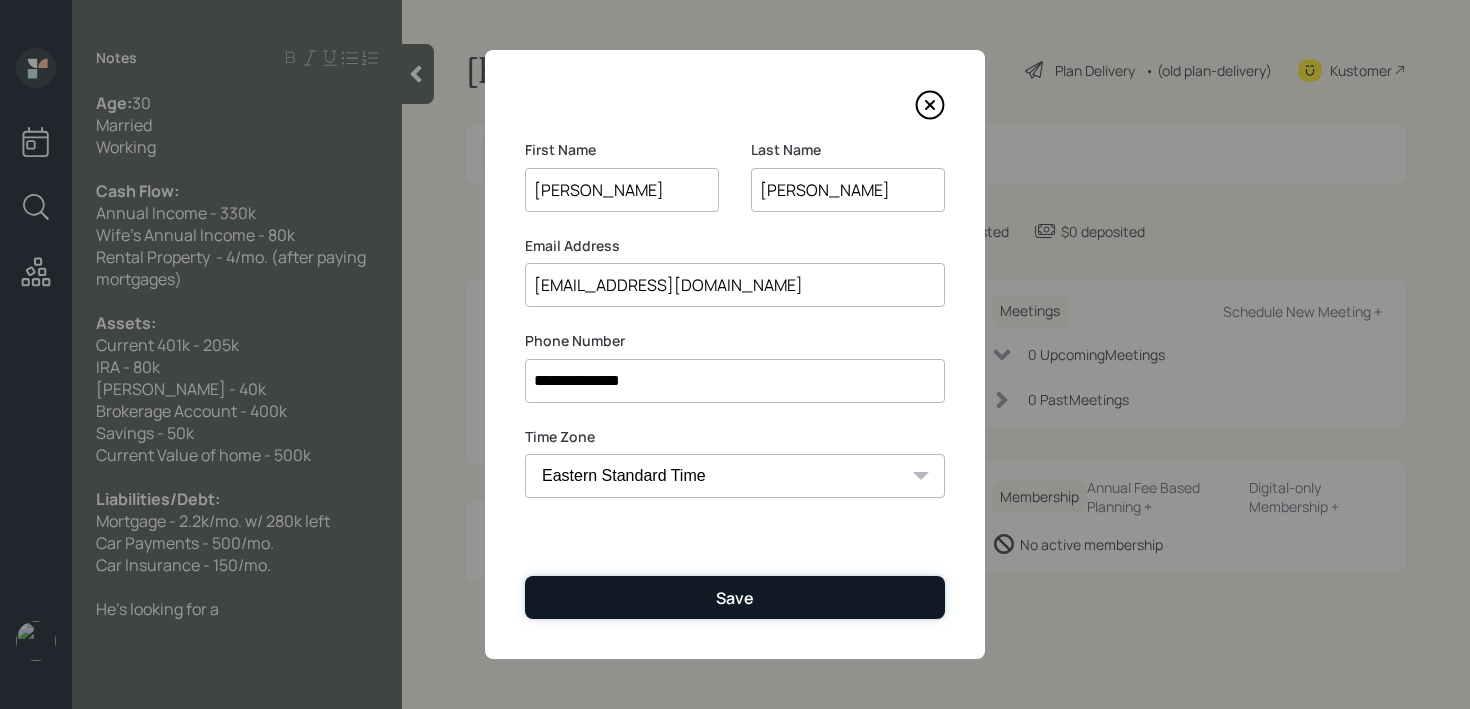click on "Save" at bounding box center [735, 597] 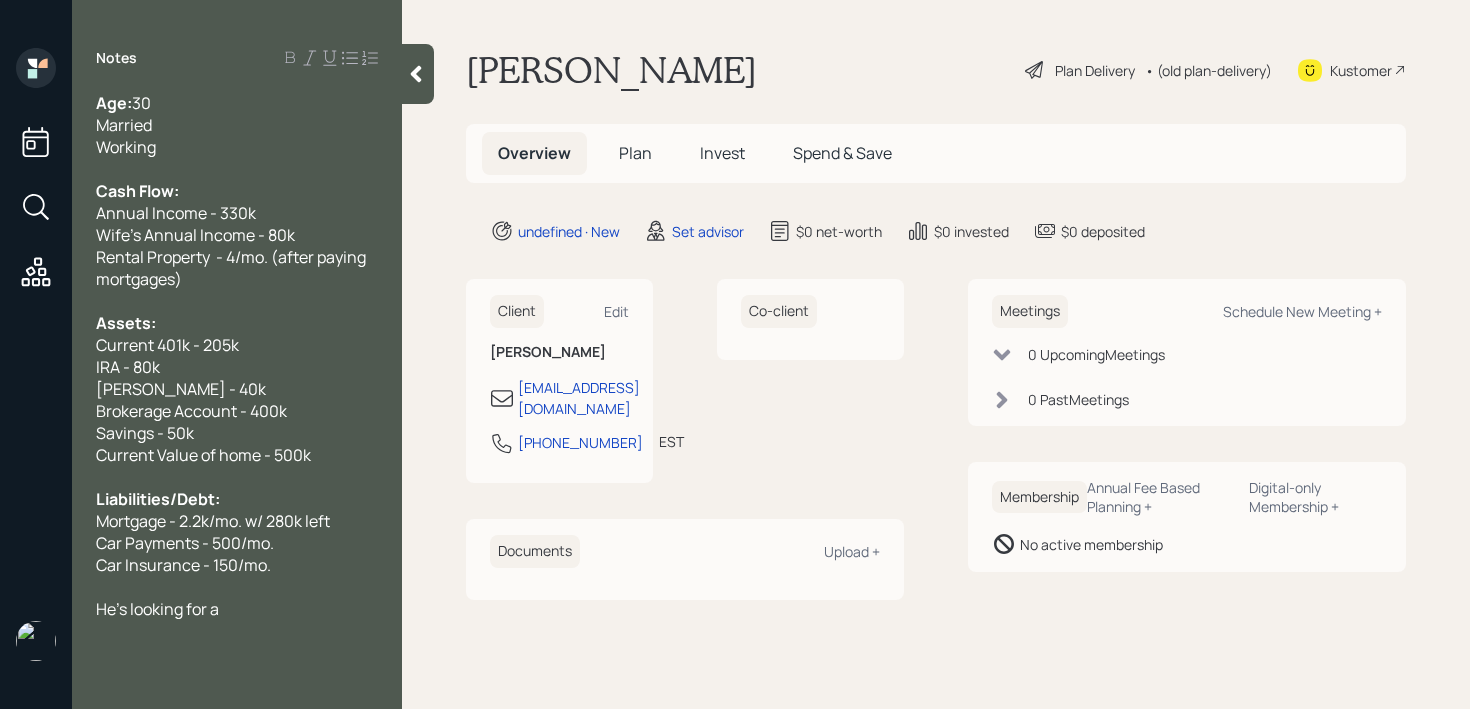 click on "Notes Age:  [DEMOGRAPHIC_DATA] Married Working Cash Flow: Annual Income - 330k Wife's Annual Income - 80k Rental Property  - 4/mo. (after paying mortgages) Assets: Current 401k - 205k IRA - 80k [PERSON_NAME] - 40k Brokerage Account - 400k Savings - 50k Current Value of home - 500k Liabilities/Debt: Mortgage - 2.2k/mo. w/ 280k left Car Payments - 500/mo. Car Insurance - 150/mo. He's looking for a" at bounding box center (237, 366) 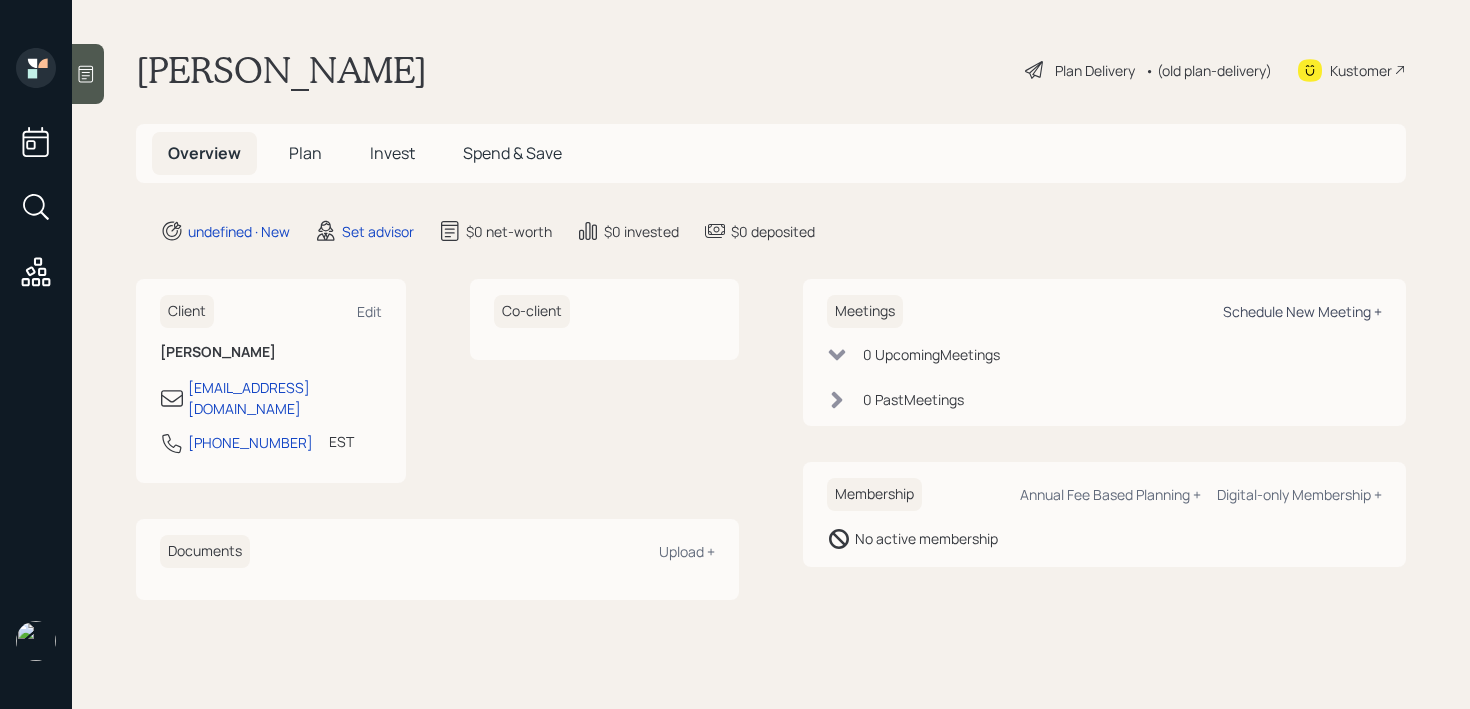 click on "Schedule New Meeting +" at bounding box center (1302, 311) 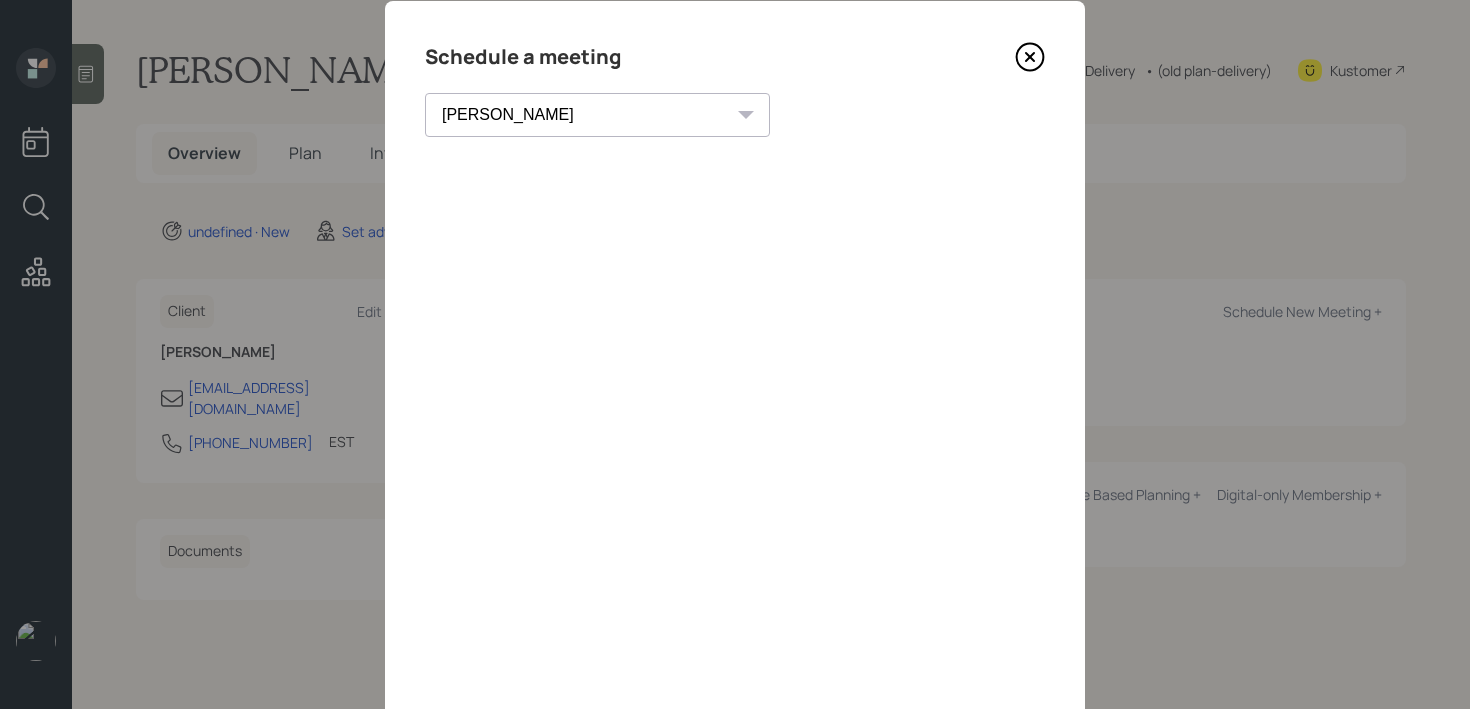 scroll, scrollTop: 0, scrollLeft: 0, axis: both 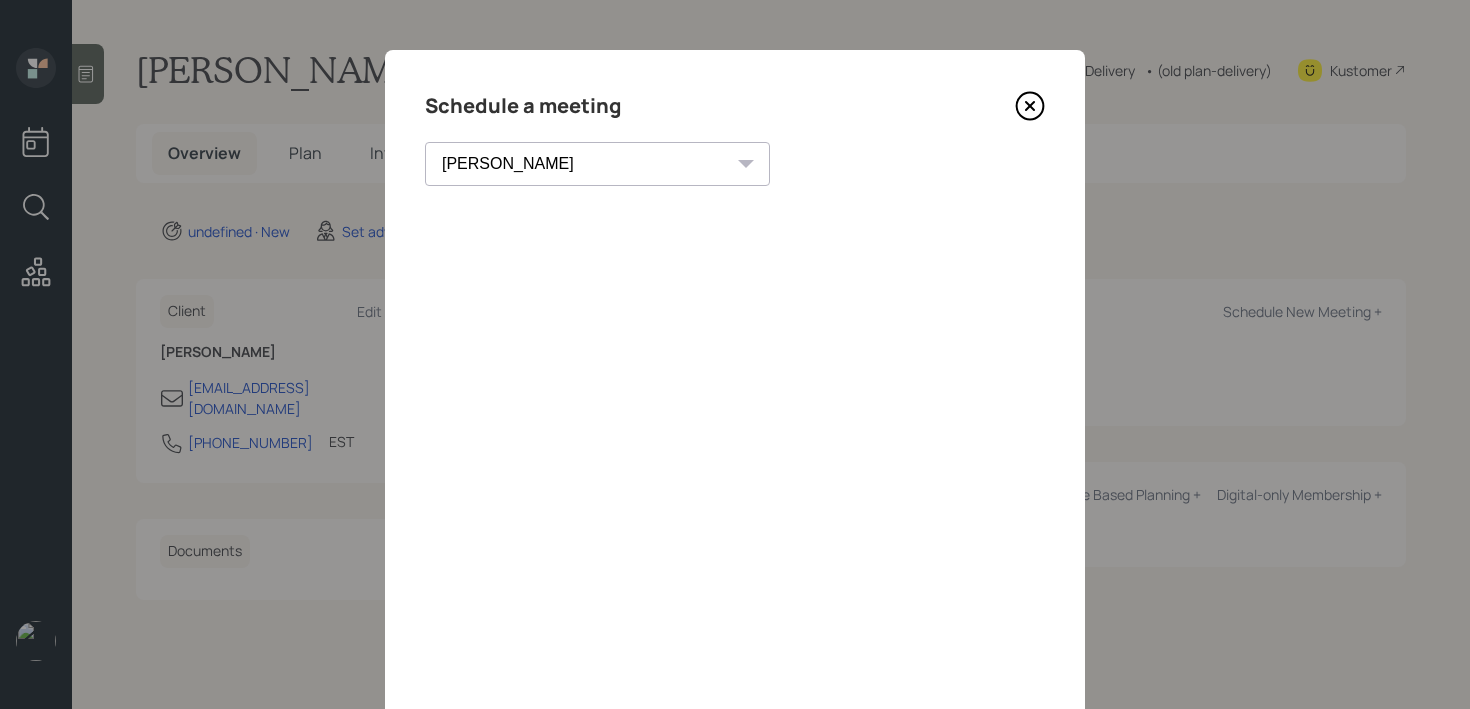 click 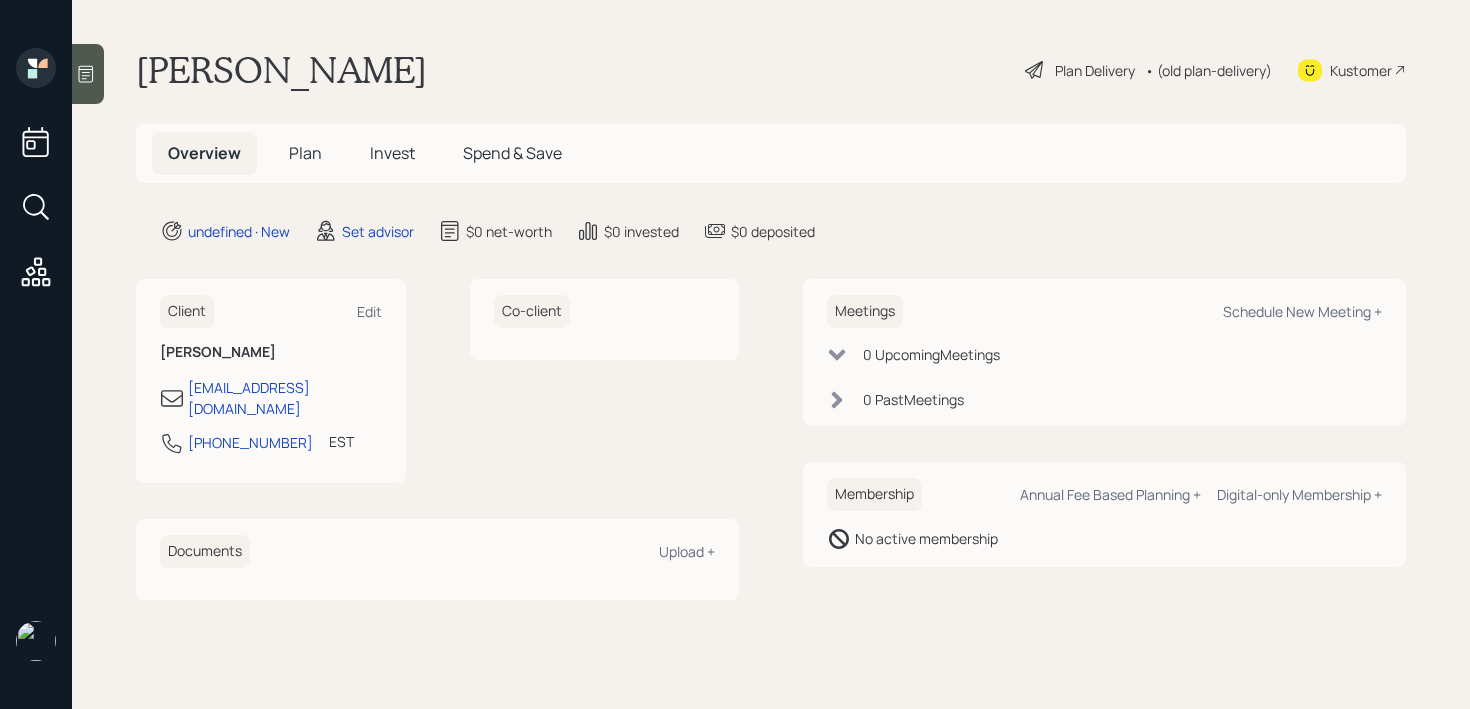 click at bounding box center [88, 74] 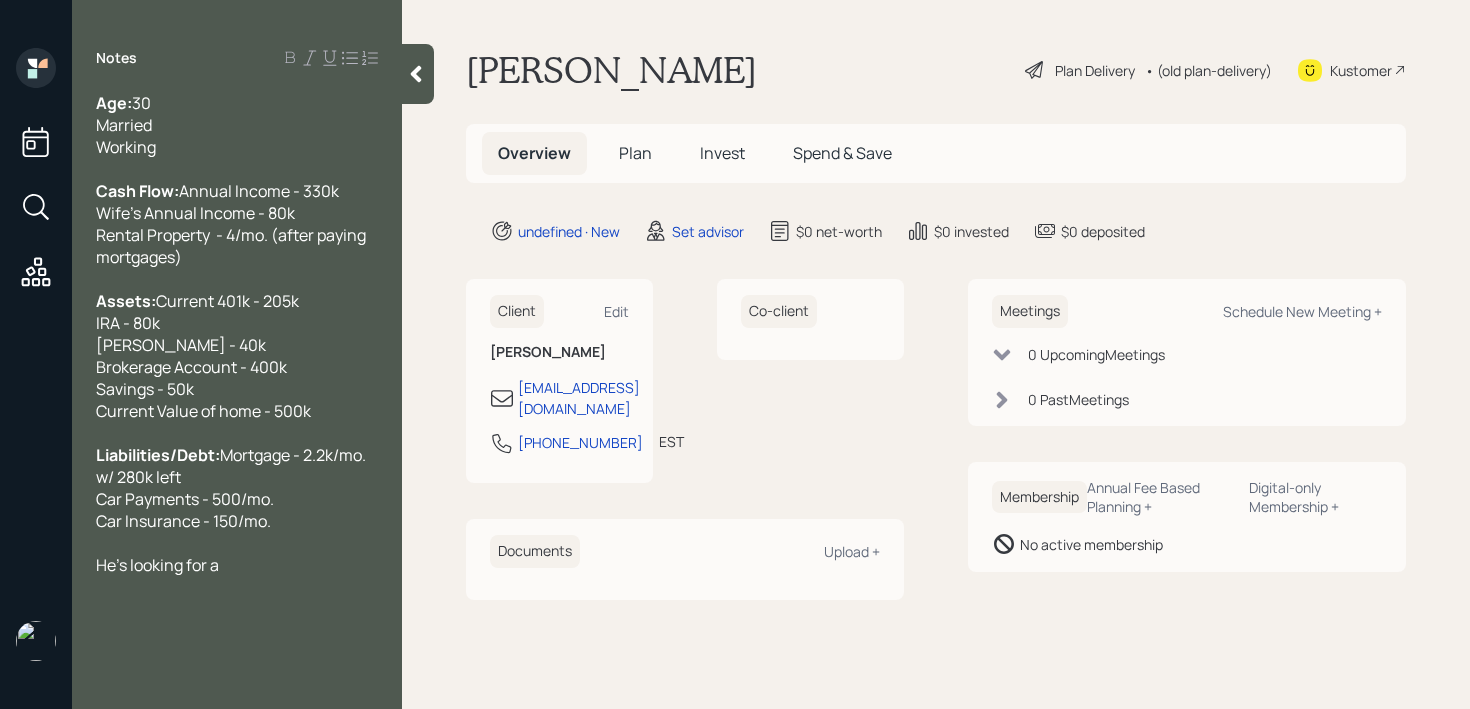 click on "Kustomer" at bounding box center (1361, 70) 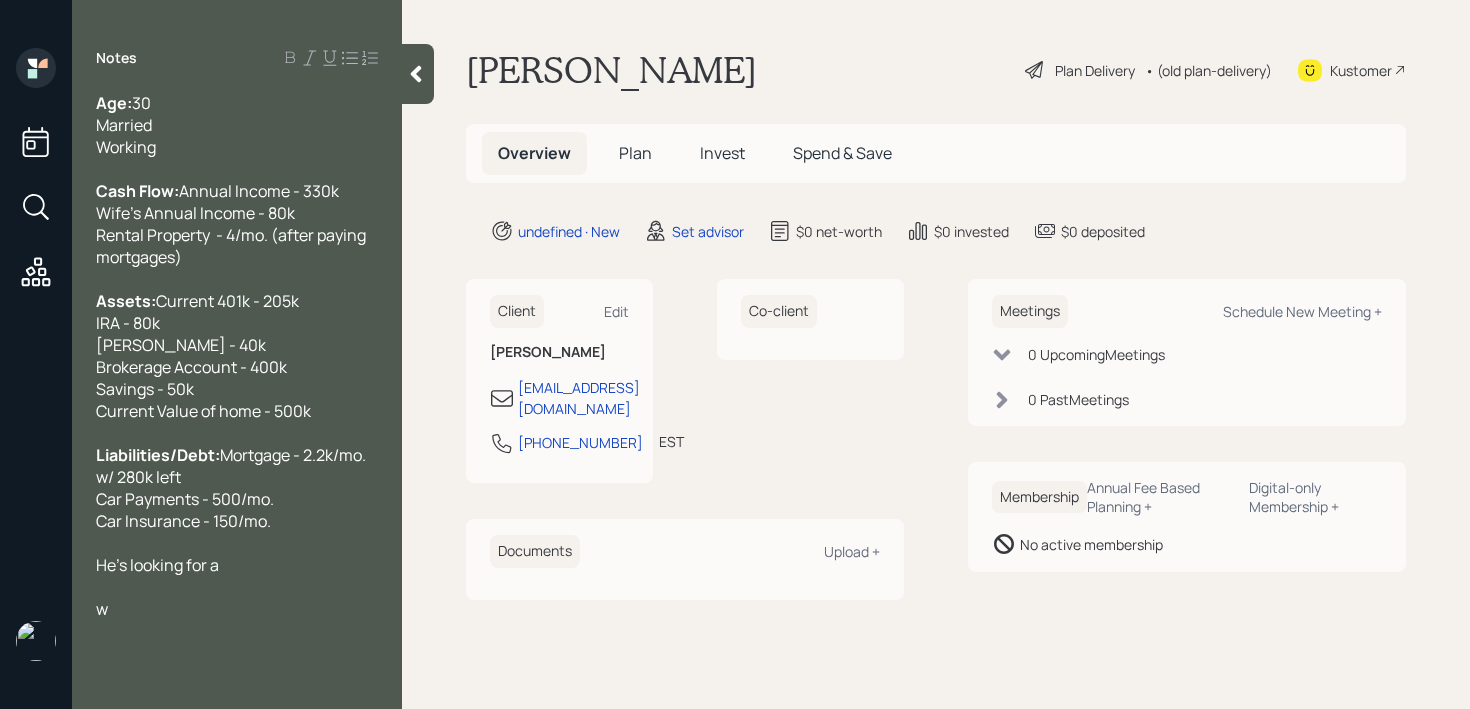 type 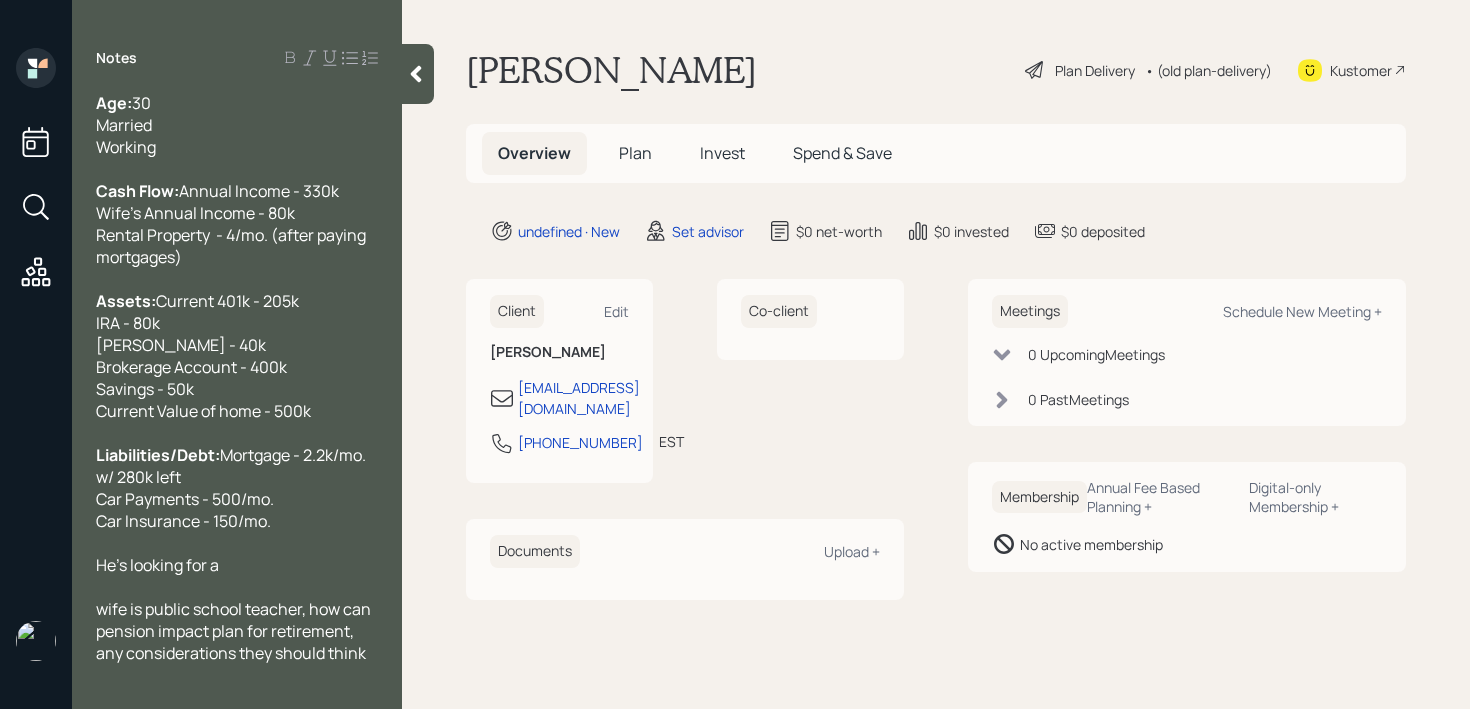 scroll, scrollTop: 44, scrollLeft: 0, axis: vertical 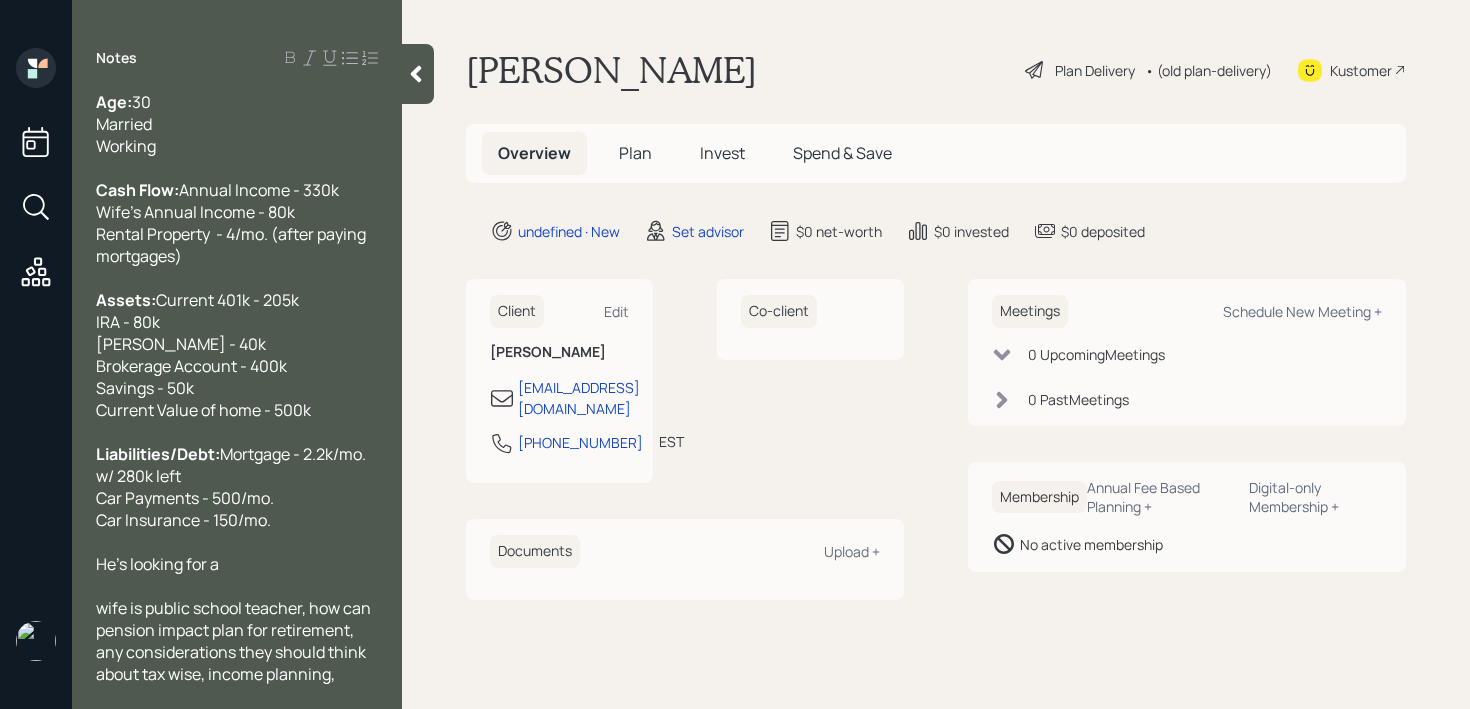 click on "He's looking for a" at bounding box center [237, 564] 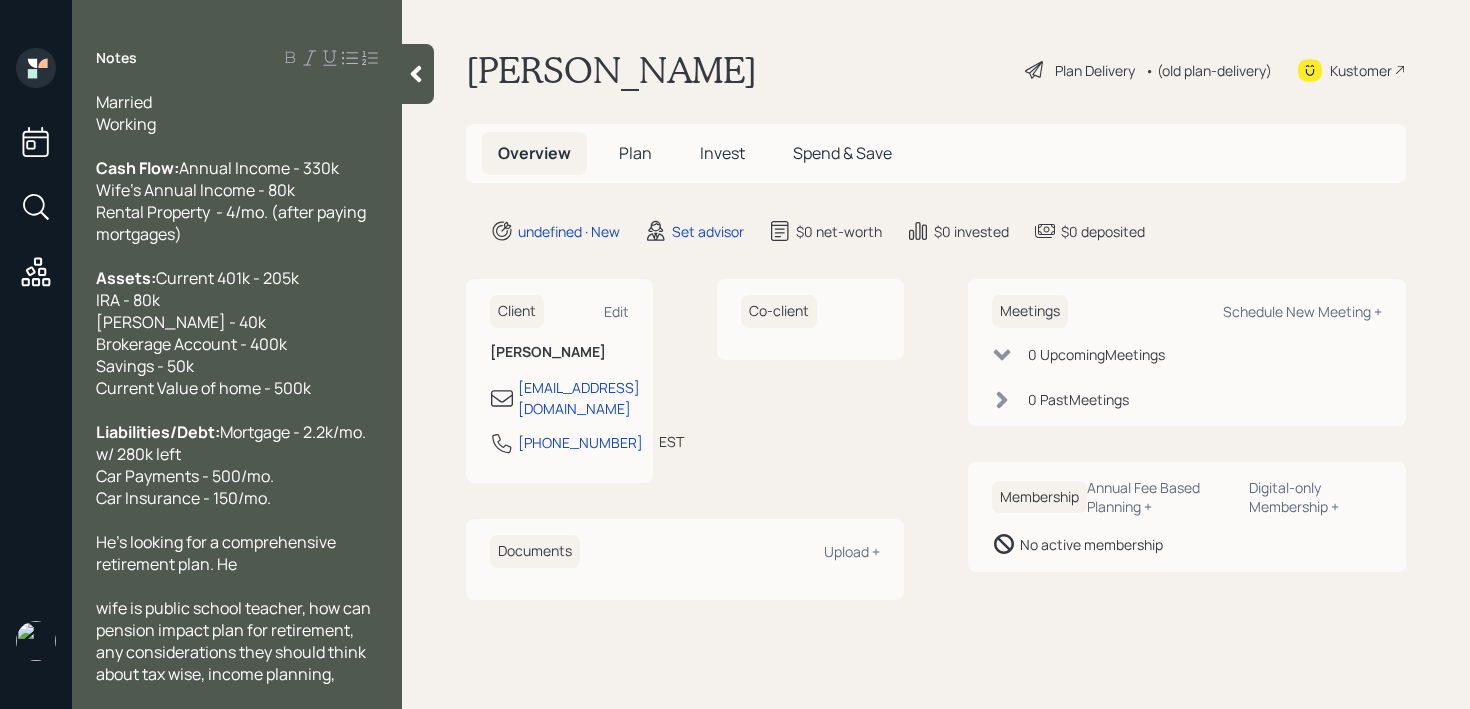 click on "He's looking for a comprehensive retirement plan. He" at bounding box center [237, 553] 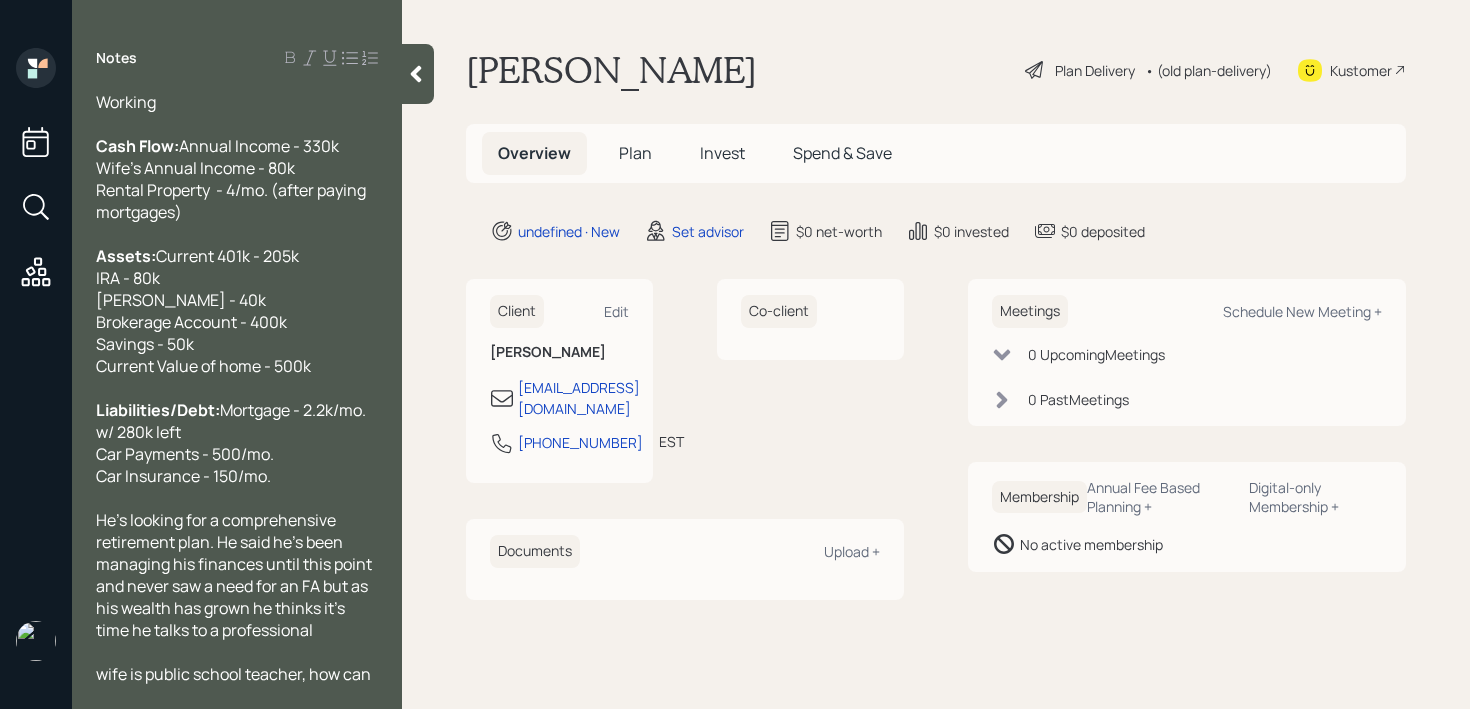 scroll, scrollTop: 154, scrollLeft: 0, axis: vertical 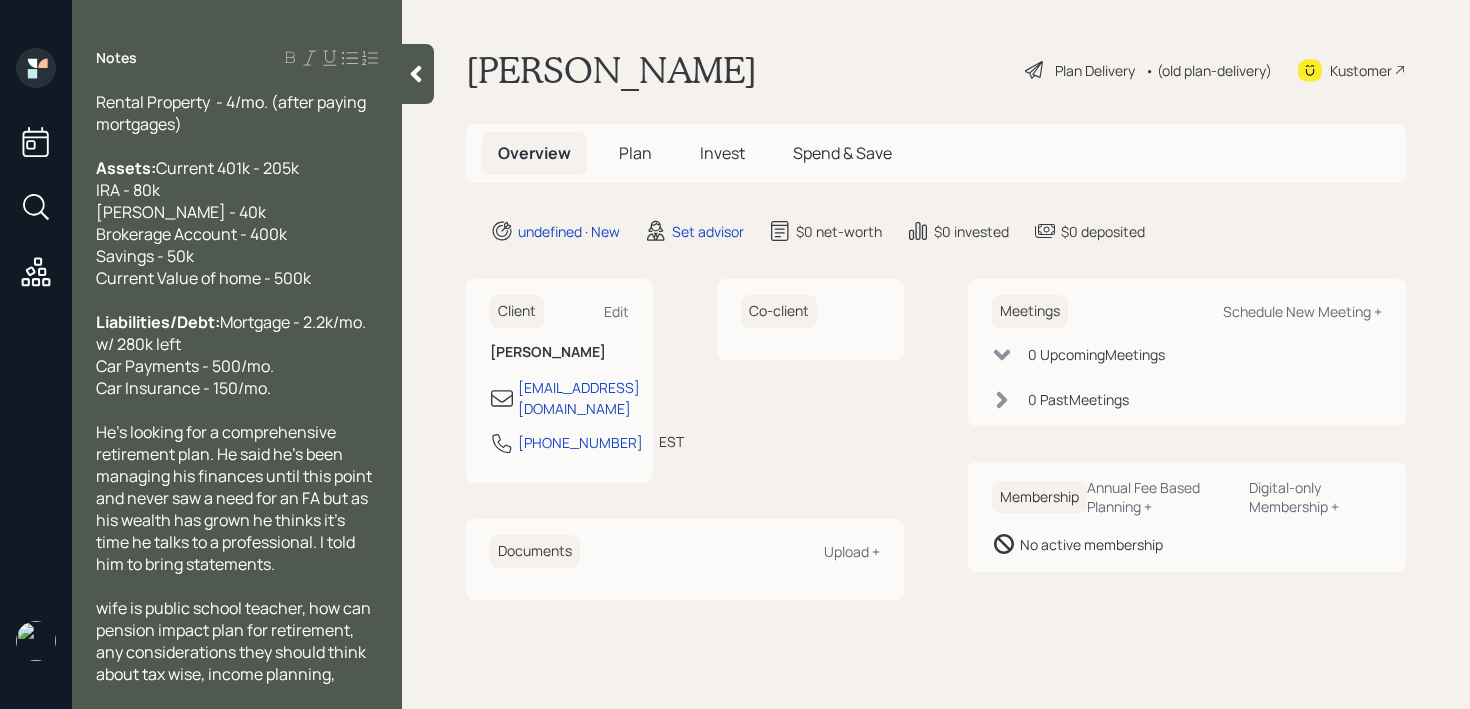 click on "wife is public school teacher, how can pension impact plan for retirement, any considerations they should think about tax wise, income planning," at bounding box center (235, 641) 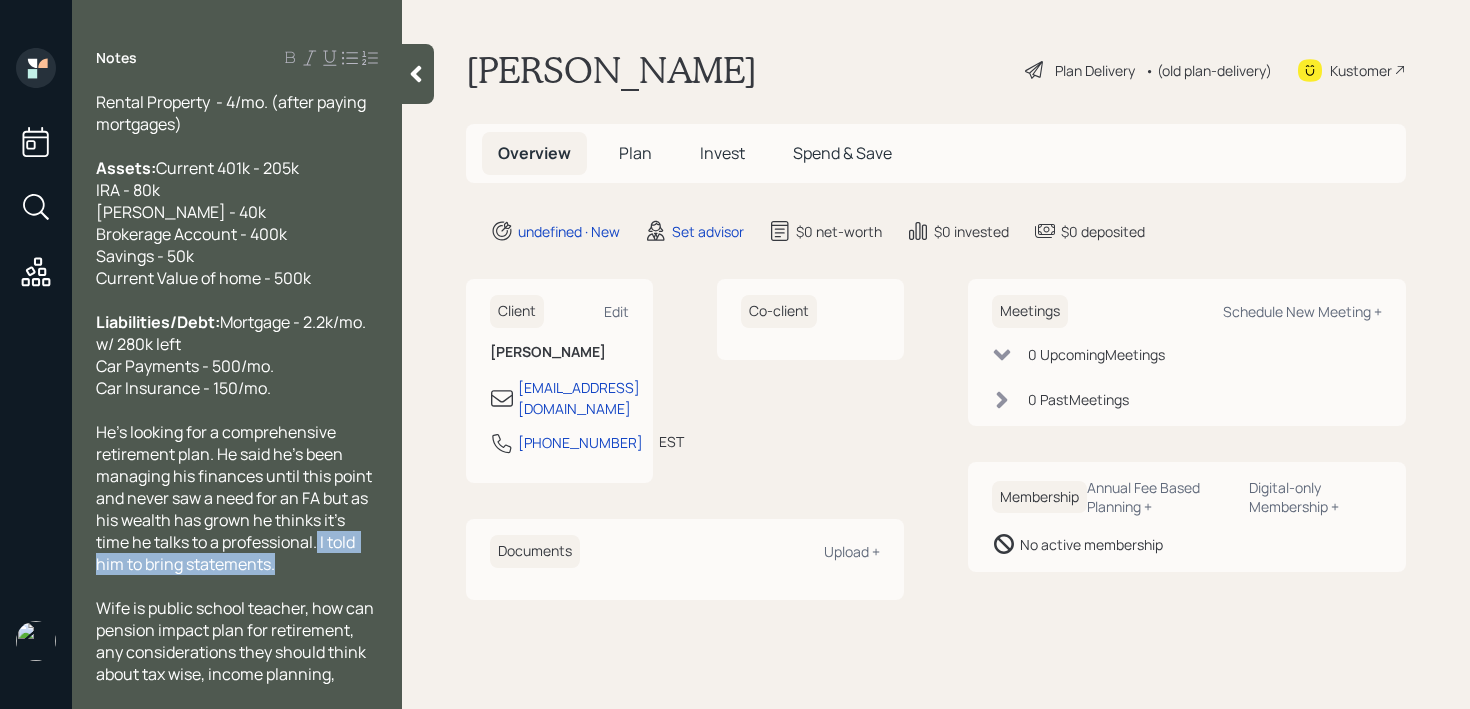 drag, startPoint x: 319, startPoint y: 562, endPoint x: 327, endPoint y: 582, distance: 21.540659 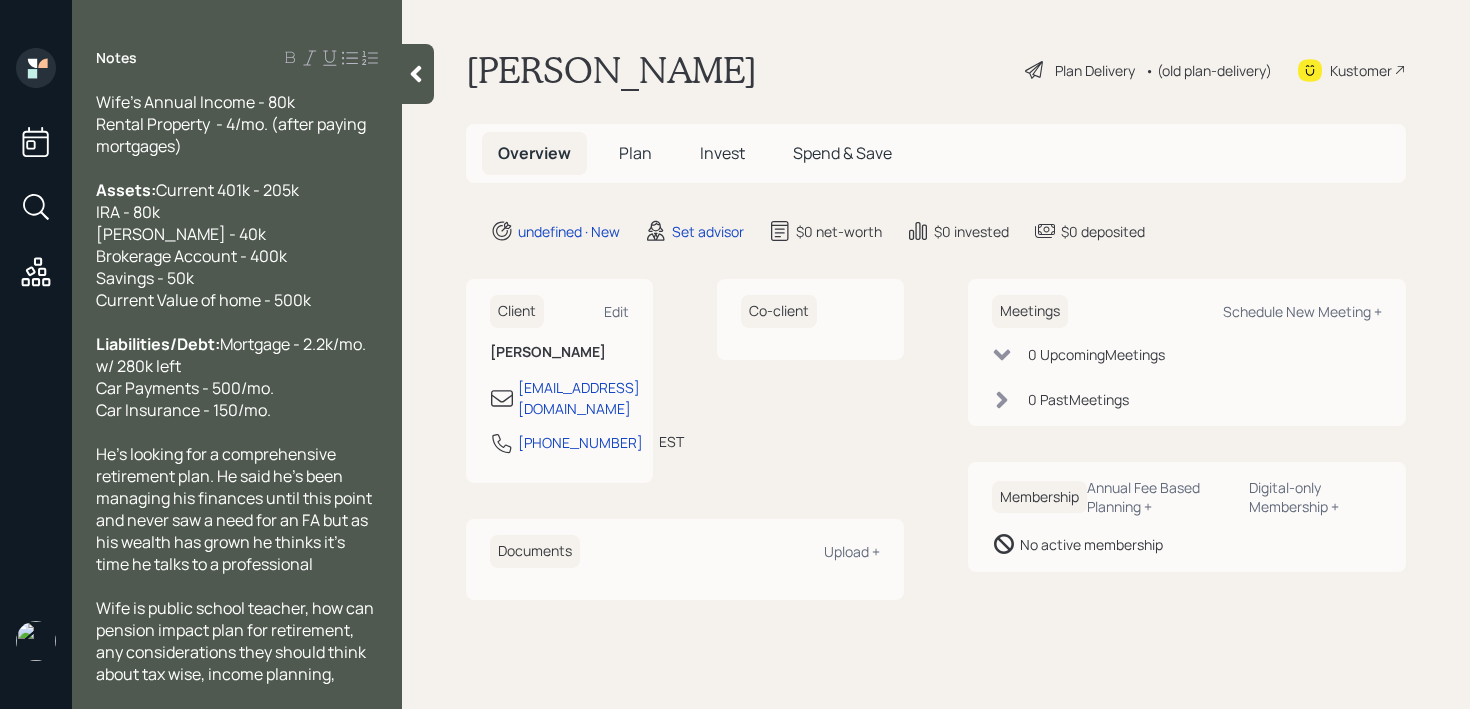 click on "Wife is public school teacher, how can pension impact plan for retirement, any considerations they should think about tax wise, income planning," at bounding box center (237, 641) 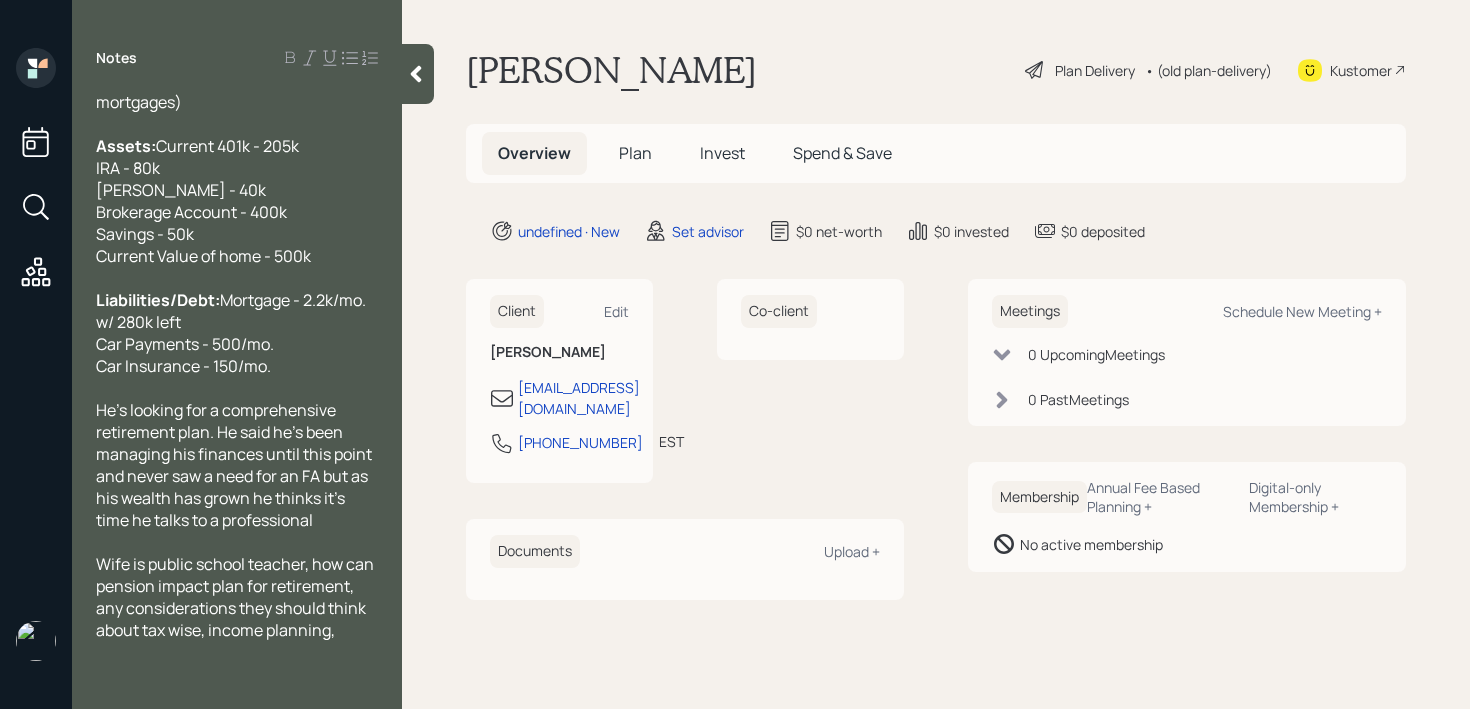scroll, scrollTop: 220, scrollLeft: 0, axis: vertical 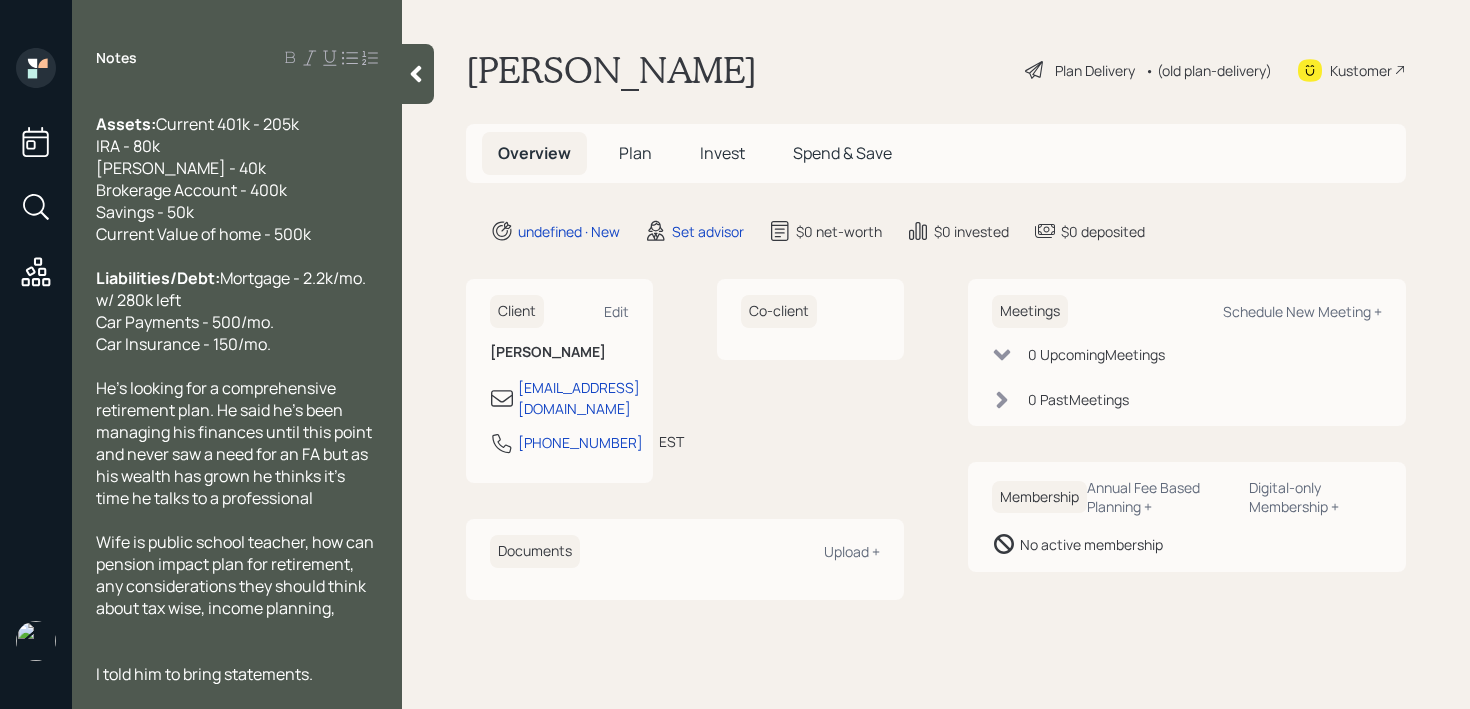 click at bounding box center (237, 652) 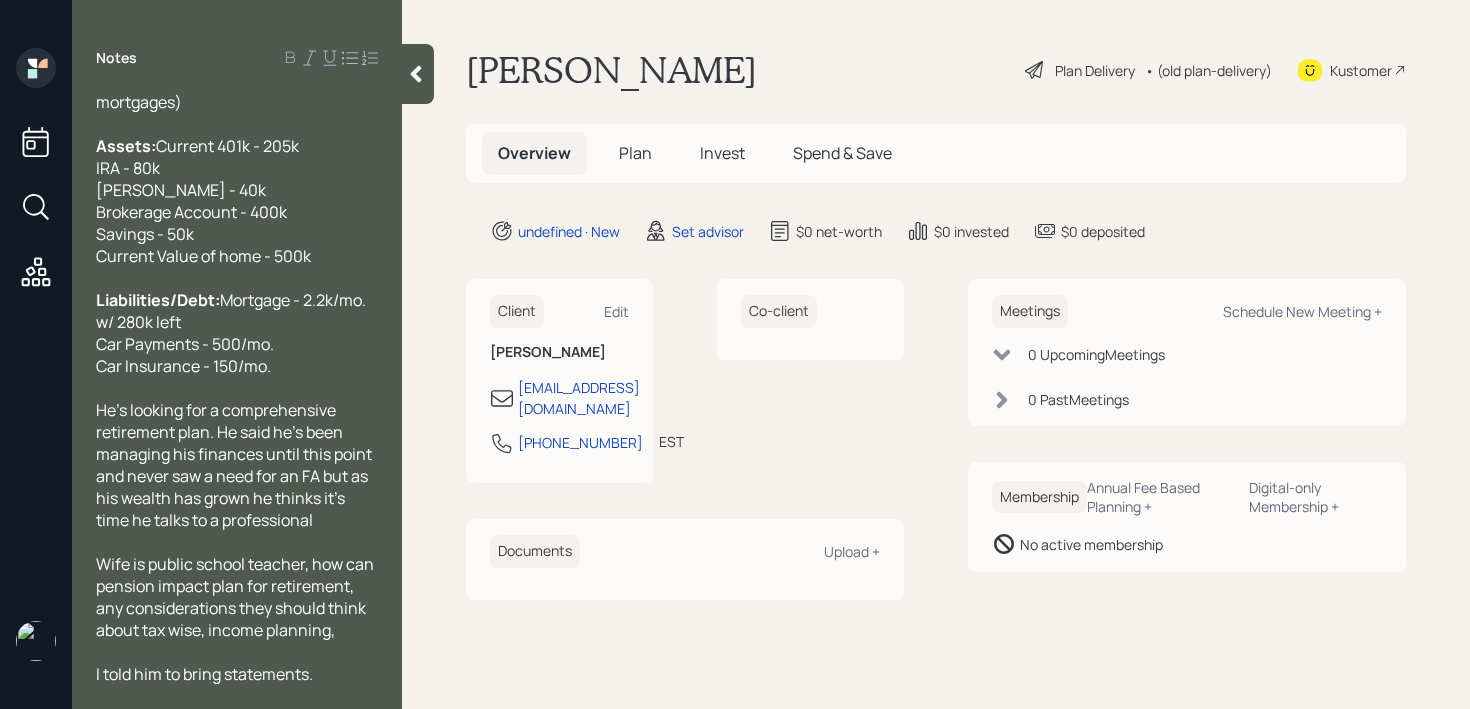 click on "I told him to bring statements." at bounding box center (237, 674) 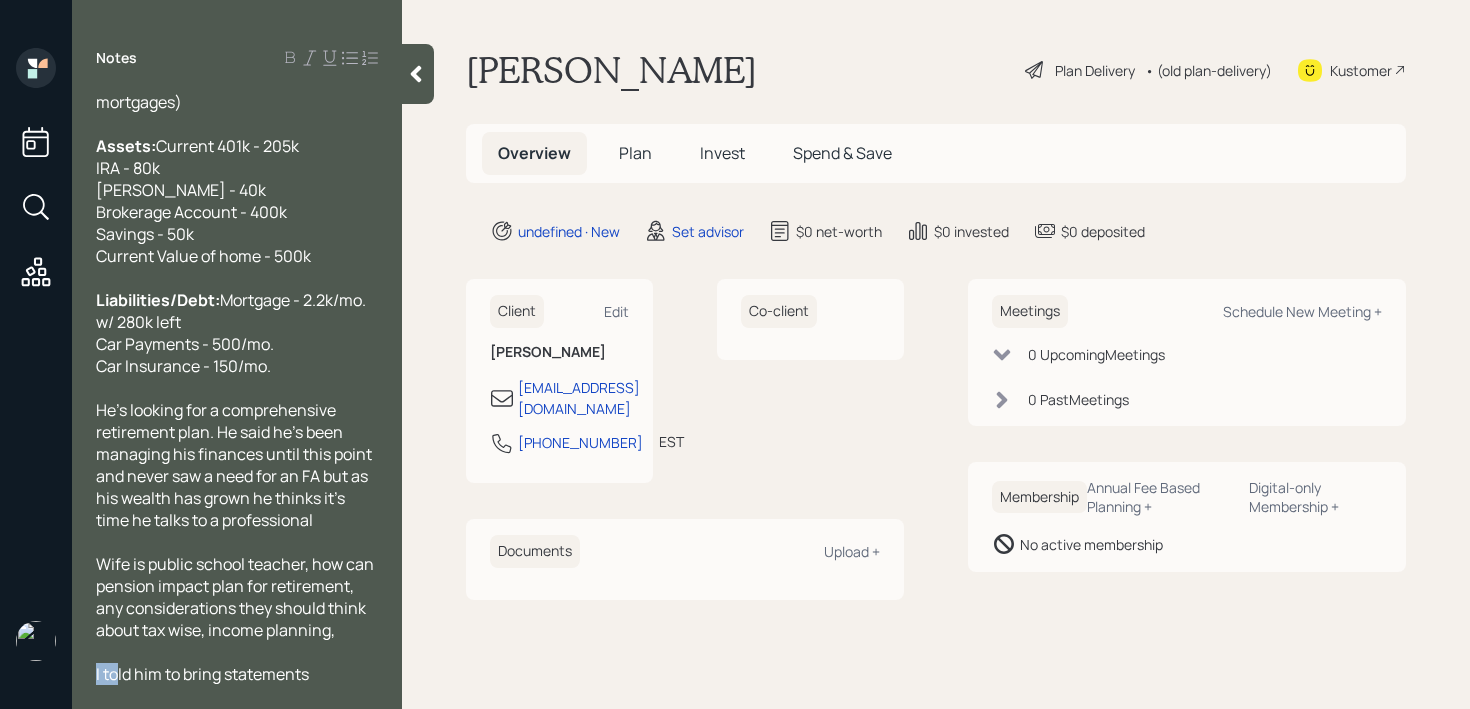 drag, startPoint x: 109, startPoint y: 679, endPoint x: 76, endPoint y: 679, distance: 33 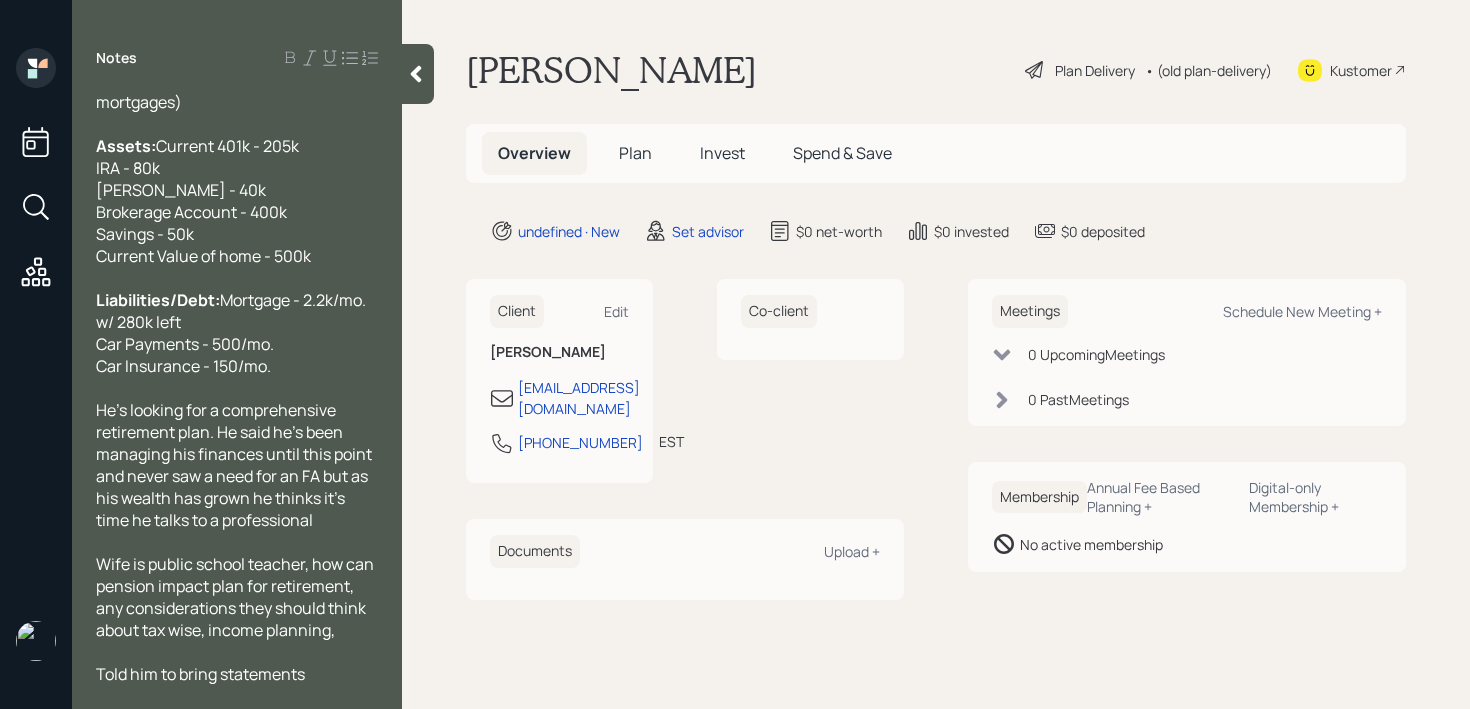 click on "Wife is public school teacher, how can pension impact plan for retirement, any considerations they should think about tax wise, income planning," at bounding box center [236, 597] 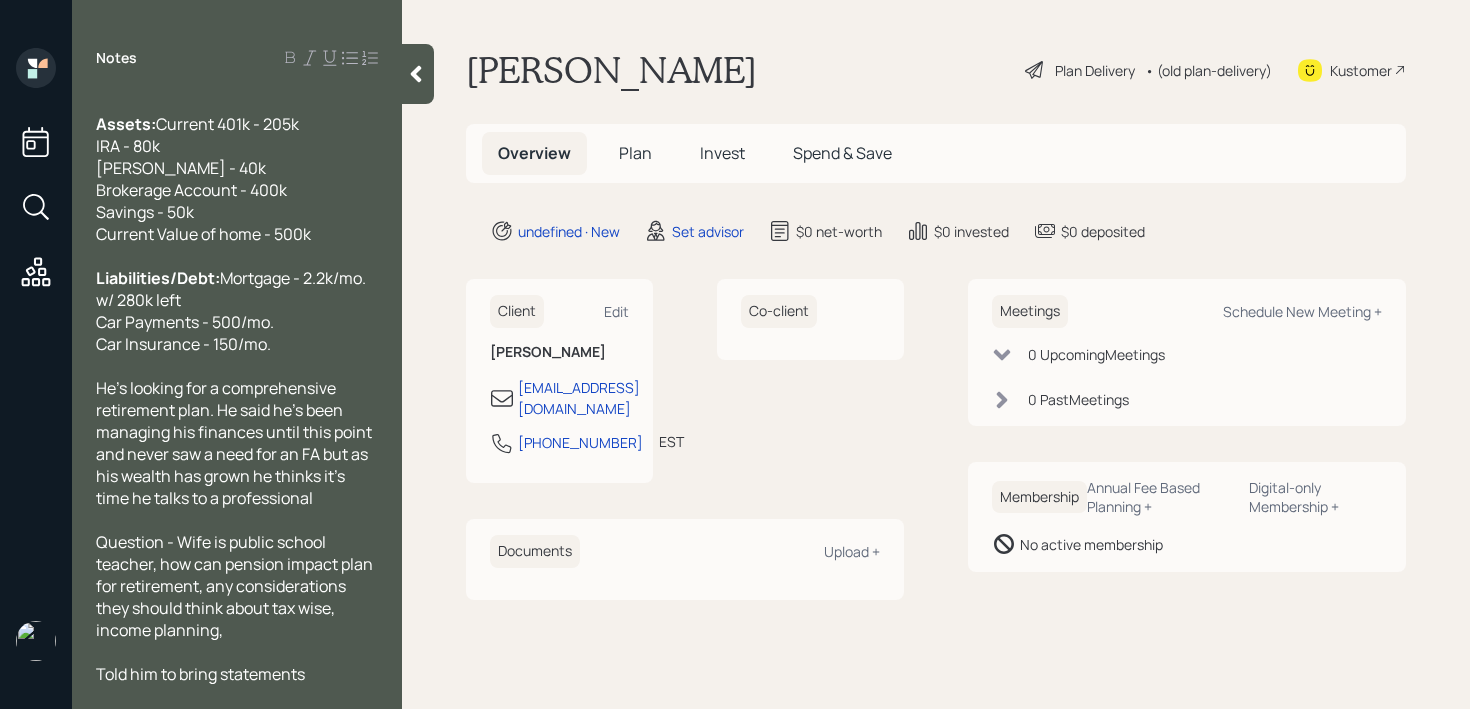click on "Question - Wife is public school teacher, how can pension impact plan for retirement, any considerations they should think about tax wise, income planning," at bounding box center (236, 586) 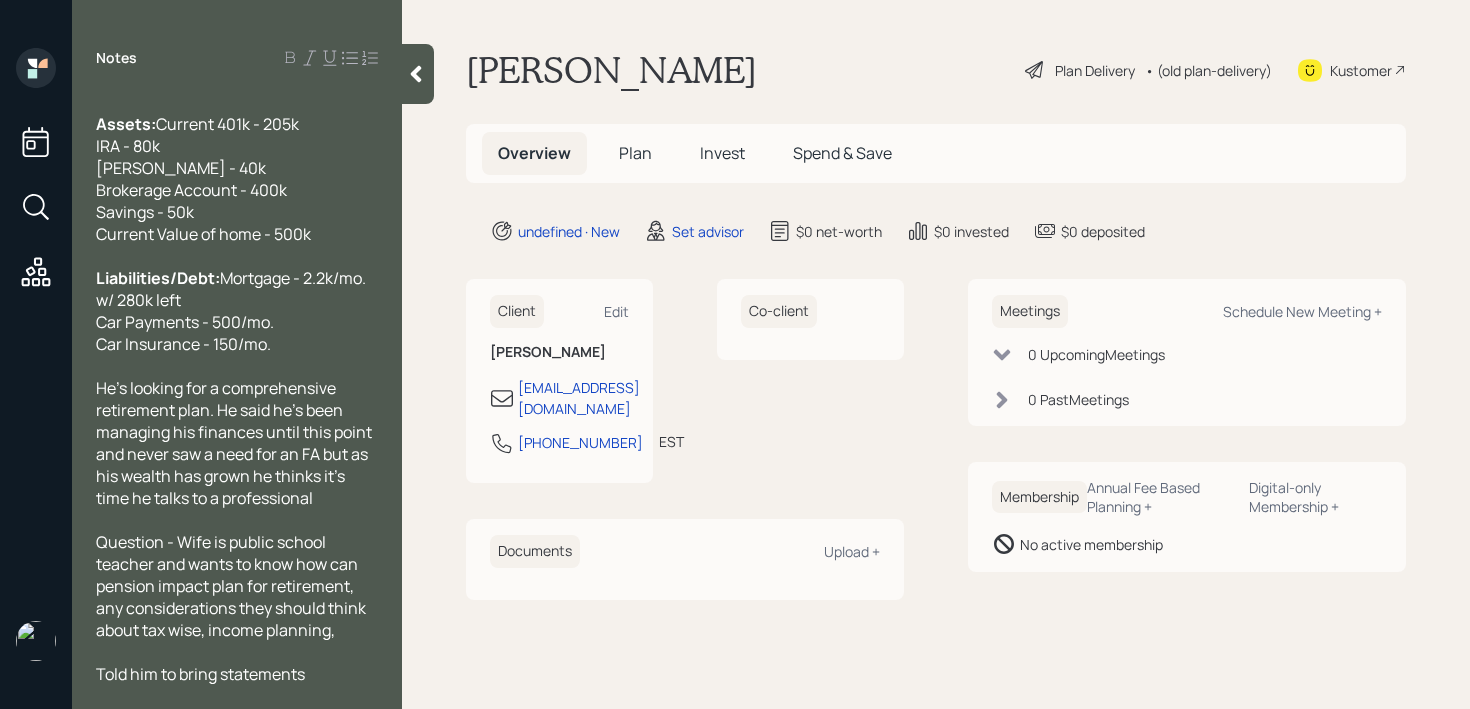 click on "Question - Wife is public school teacher and wants to know how can pension impact plan for retirement, any considerations they should think about tax wise, income planning," at bounding box center (237, 586) 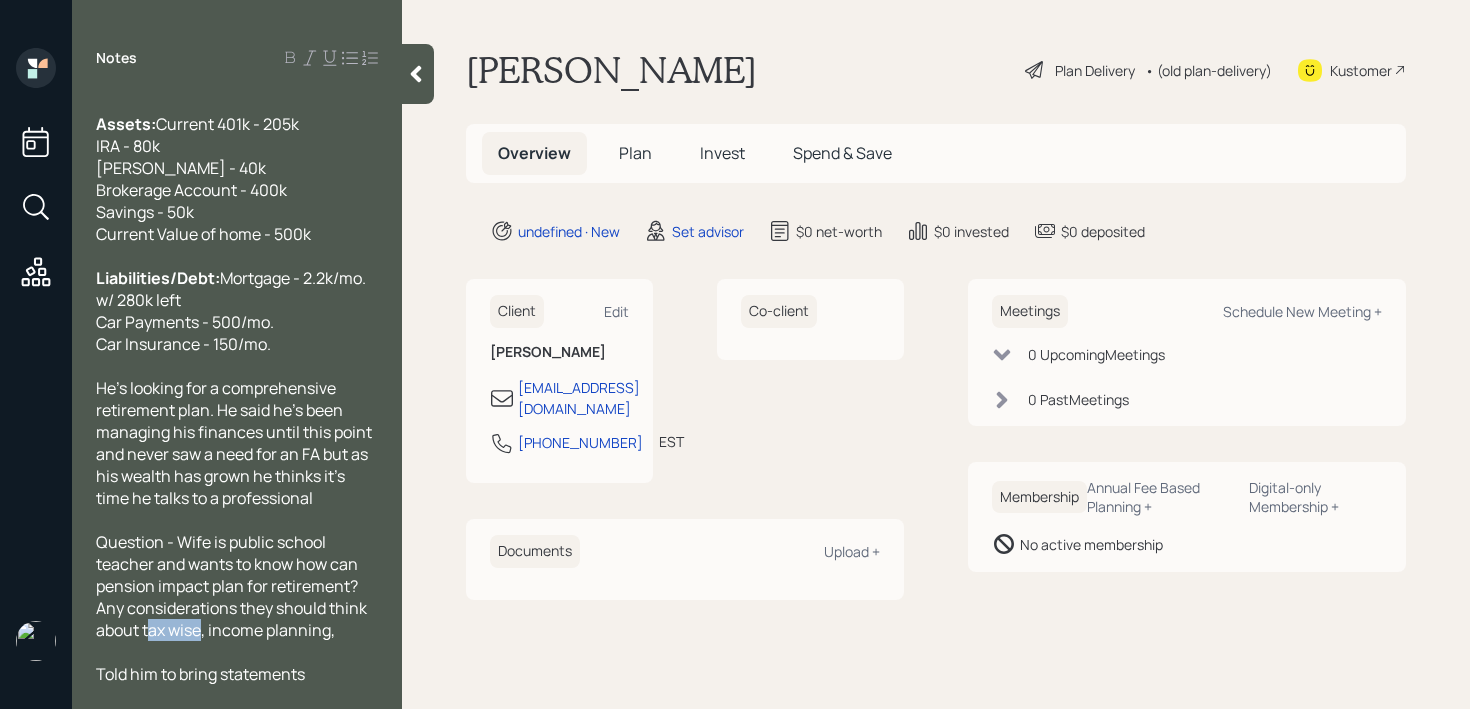 drag, startPoint x: 202, startPoint y: 636, endPoint x: 153, endPoint y: 636, distance: 49 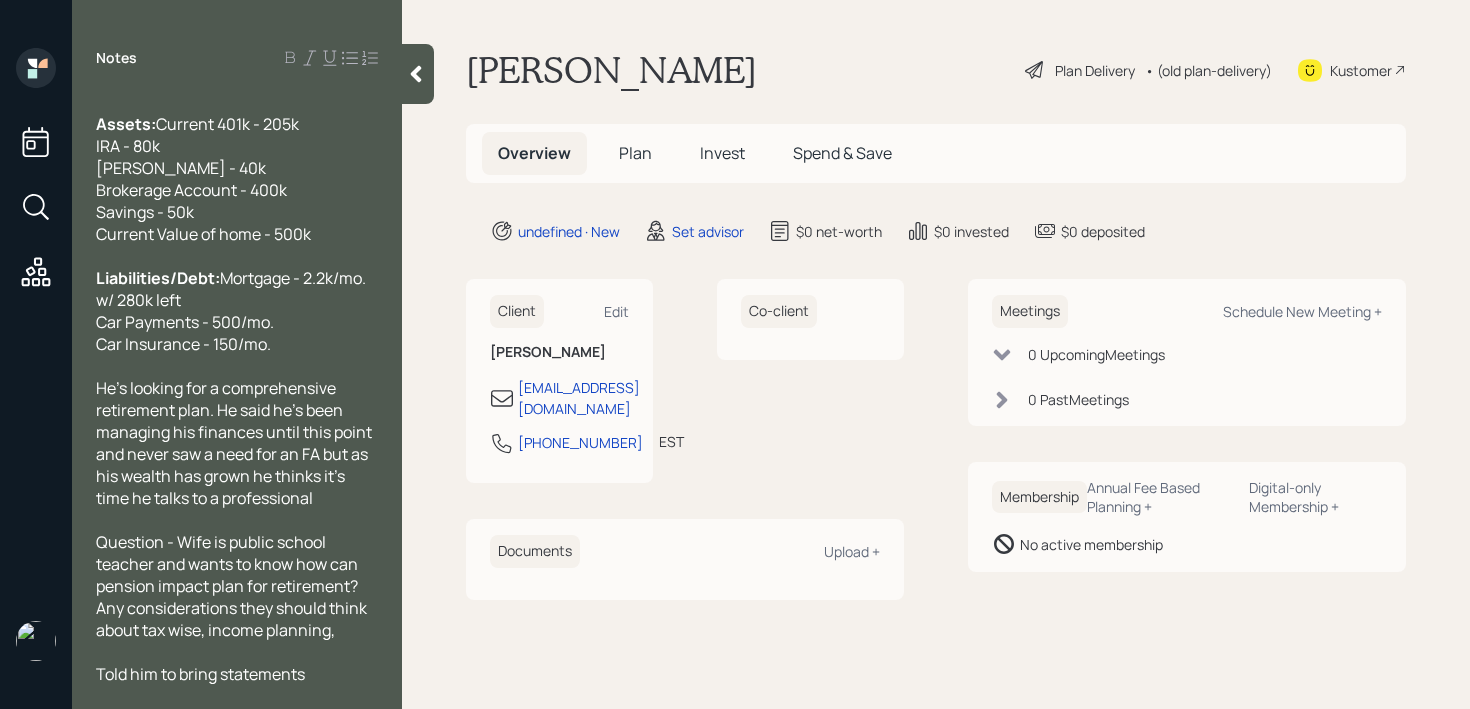 click on "Question - Wife is public school teacher and wants to know how can pension impact plan for retirement? Any considerations they should think about tax wise, income planning," at bounding box center [233, 586] 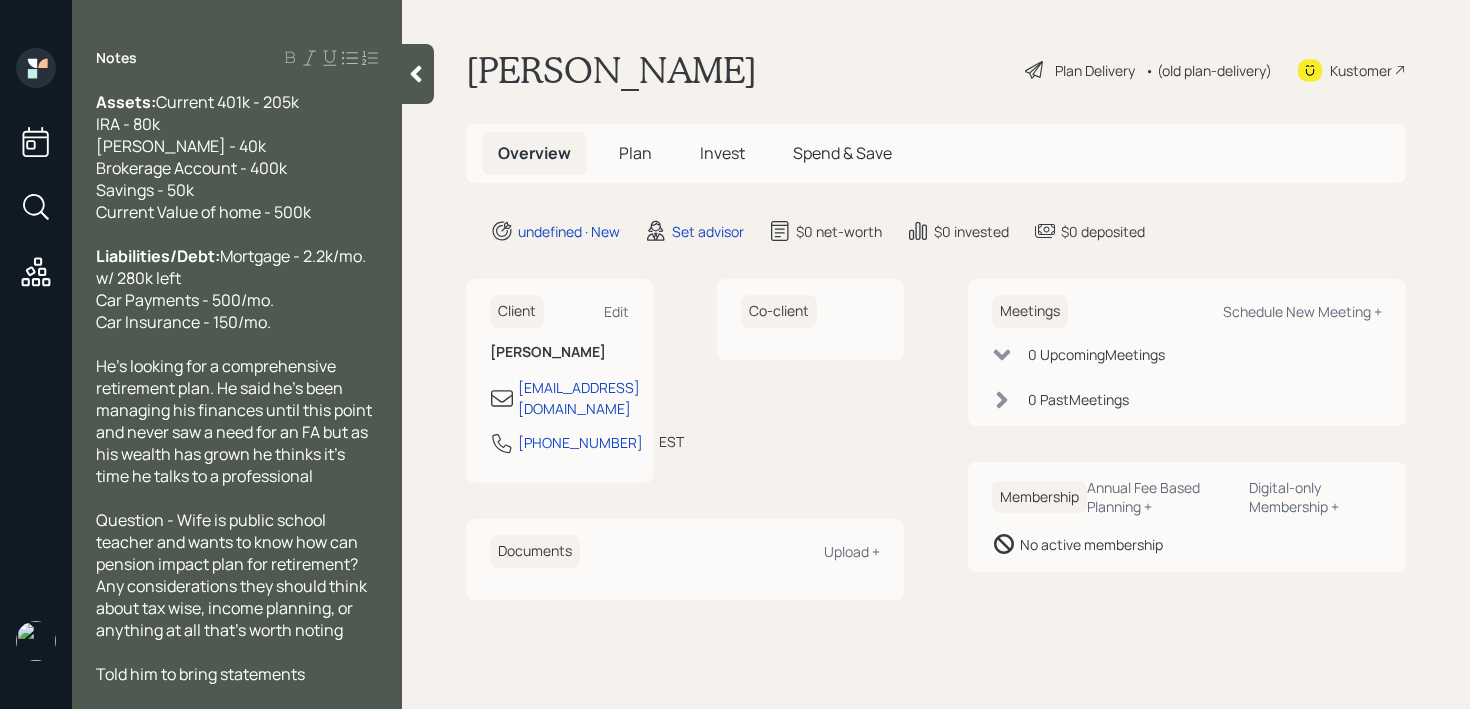 scroll, scrollTop: 242, scrollLeft: 0, axis: vertical 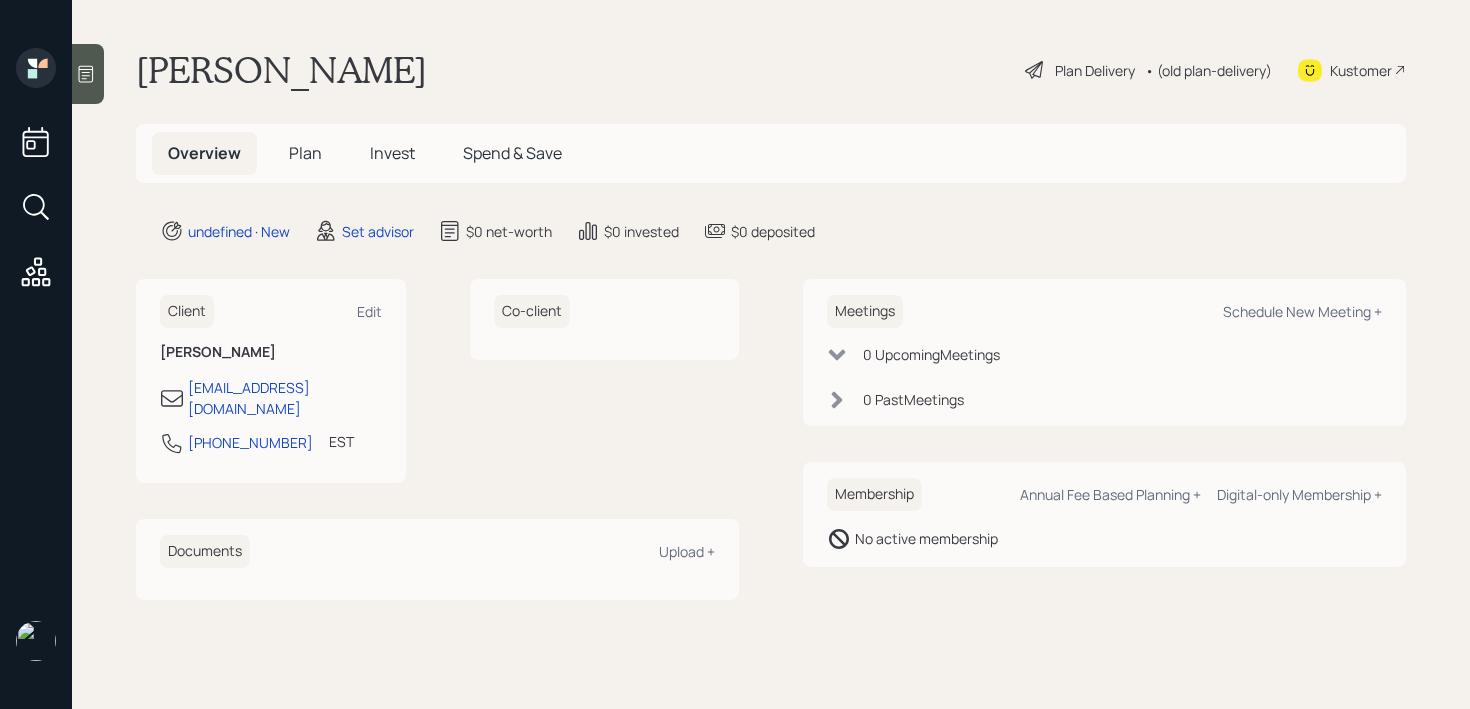 click on "[PERSON_NAME] Plan Delivery • (old plan-delivery) Kustomer" at bounding box center [771, 70] 